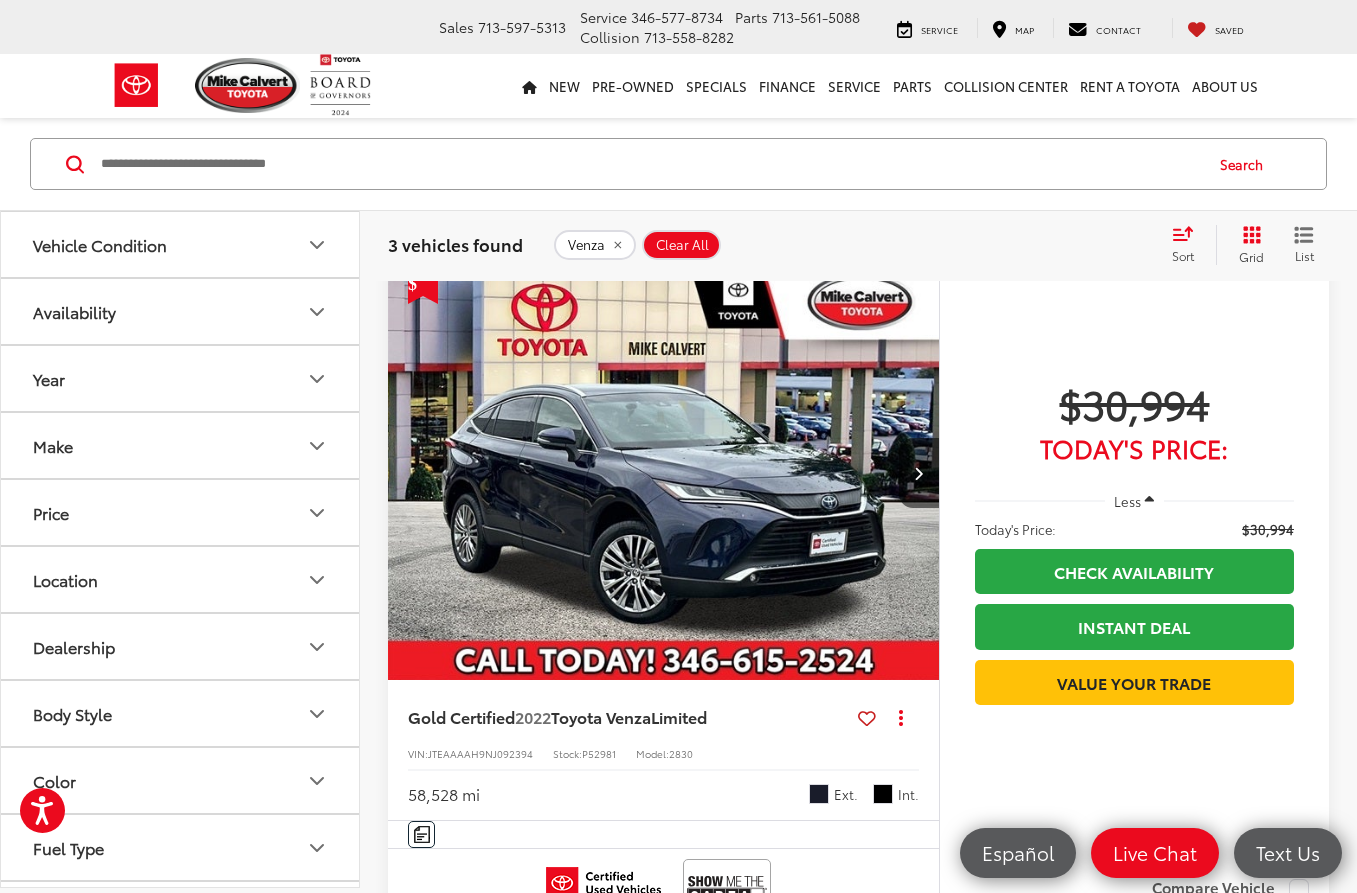 scroll, scrollTop: 666, scrollLeft: 0, axis: vertical 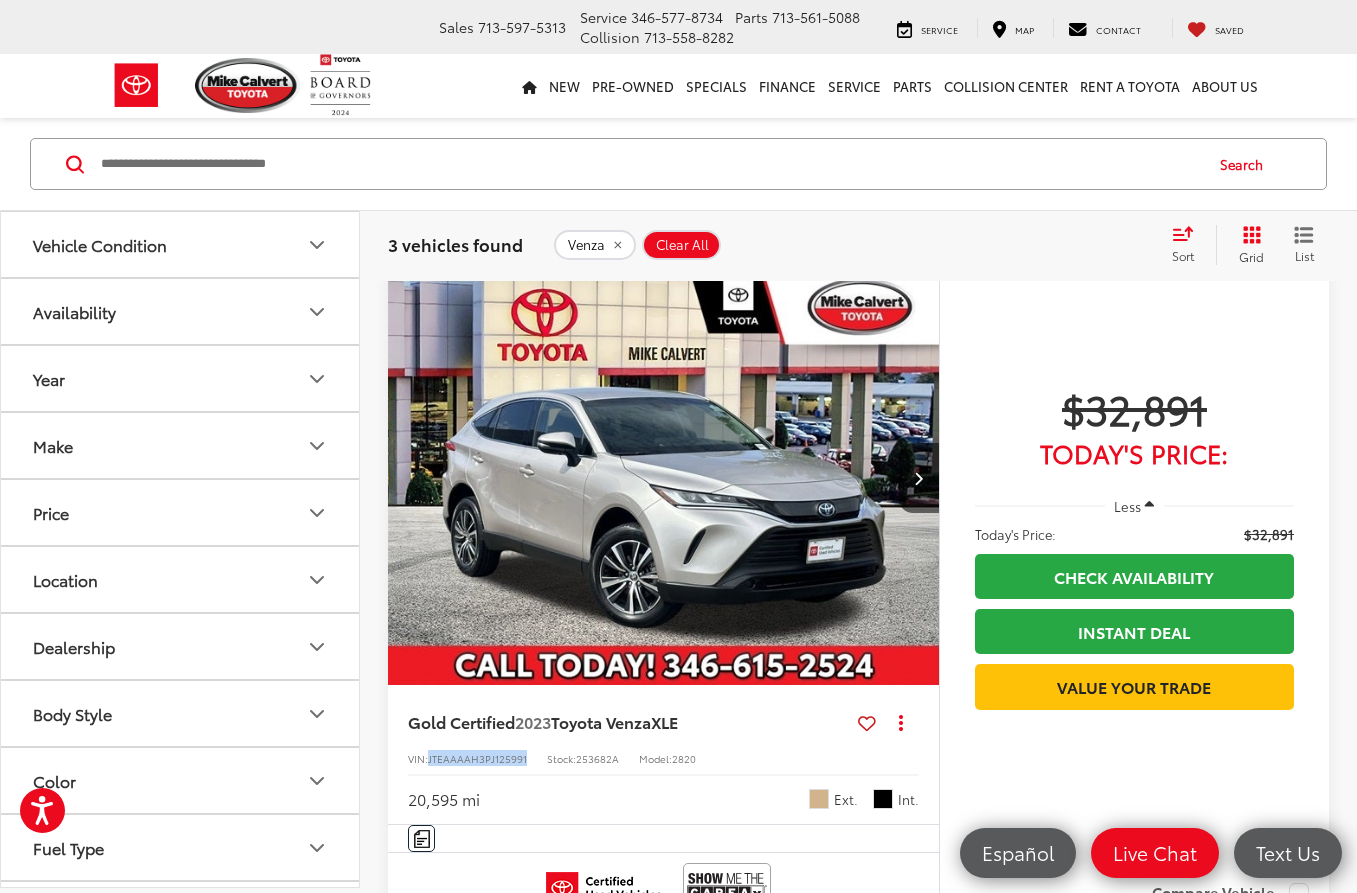click at bounding box center [664, 478] 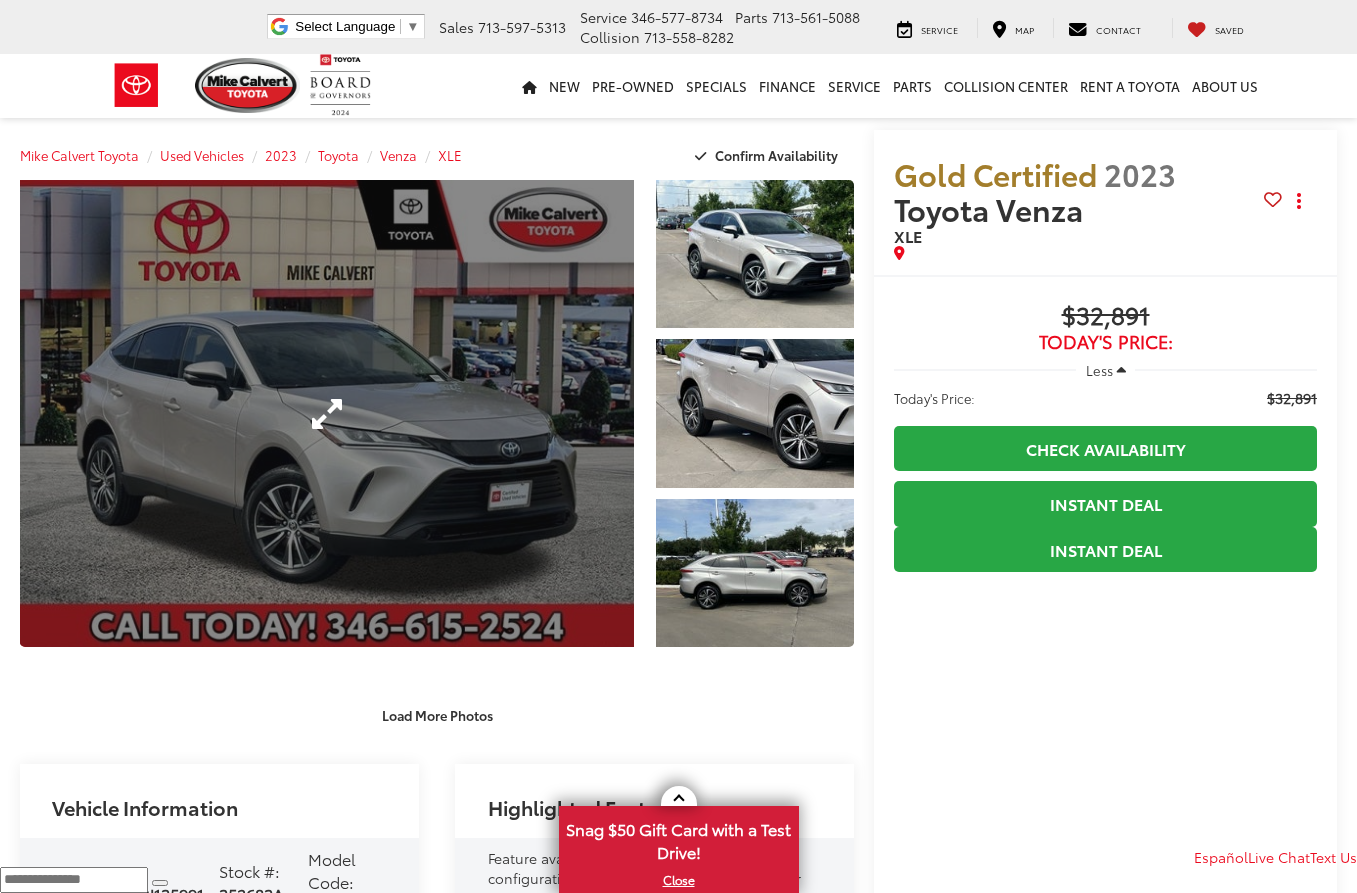 scroll, scrollTop: 0, scrollLeft: 0, axis: both 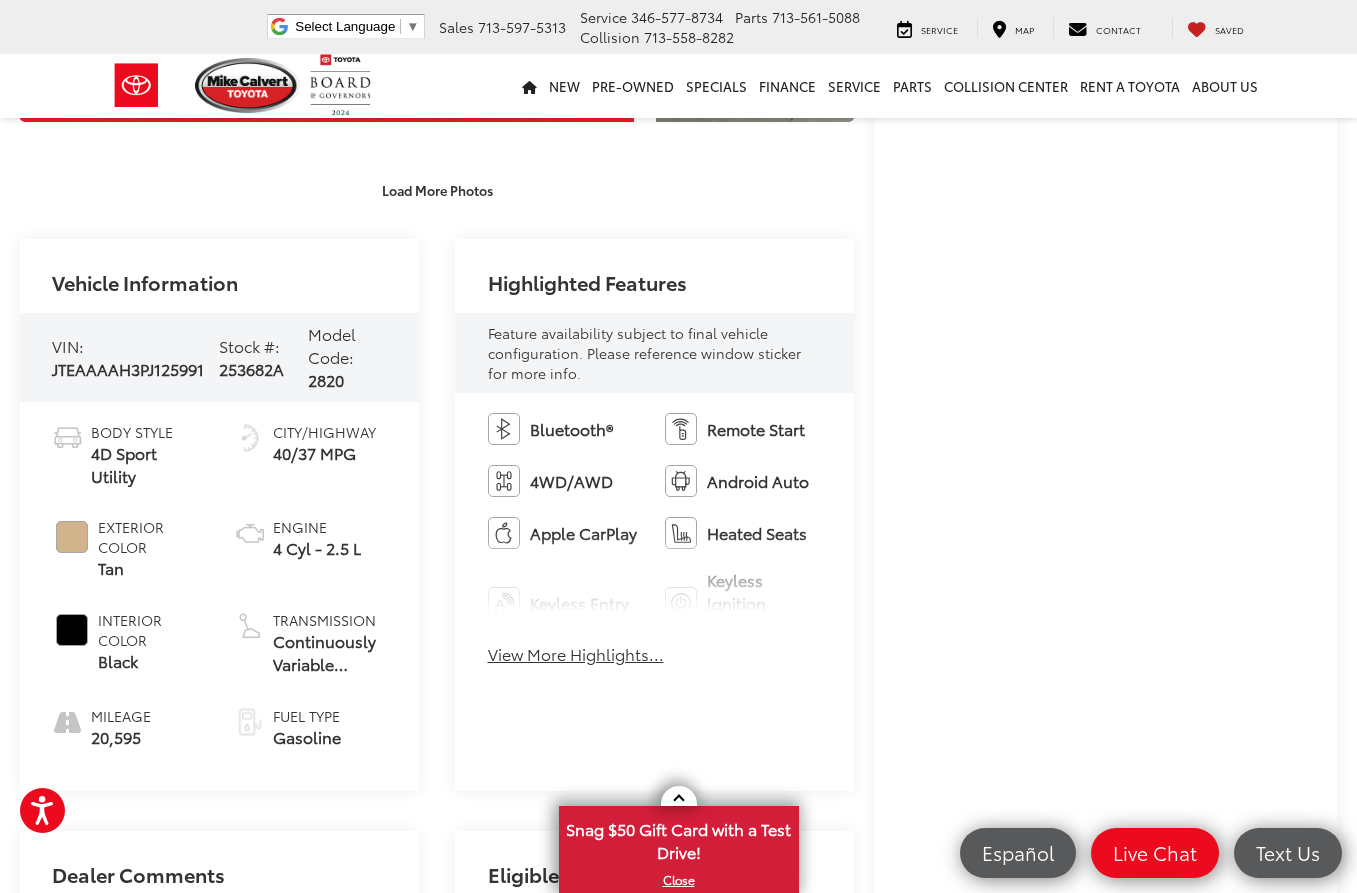 click on "View More Highlights..." at bounding box center [576, 654] 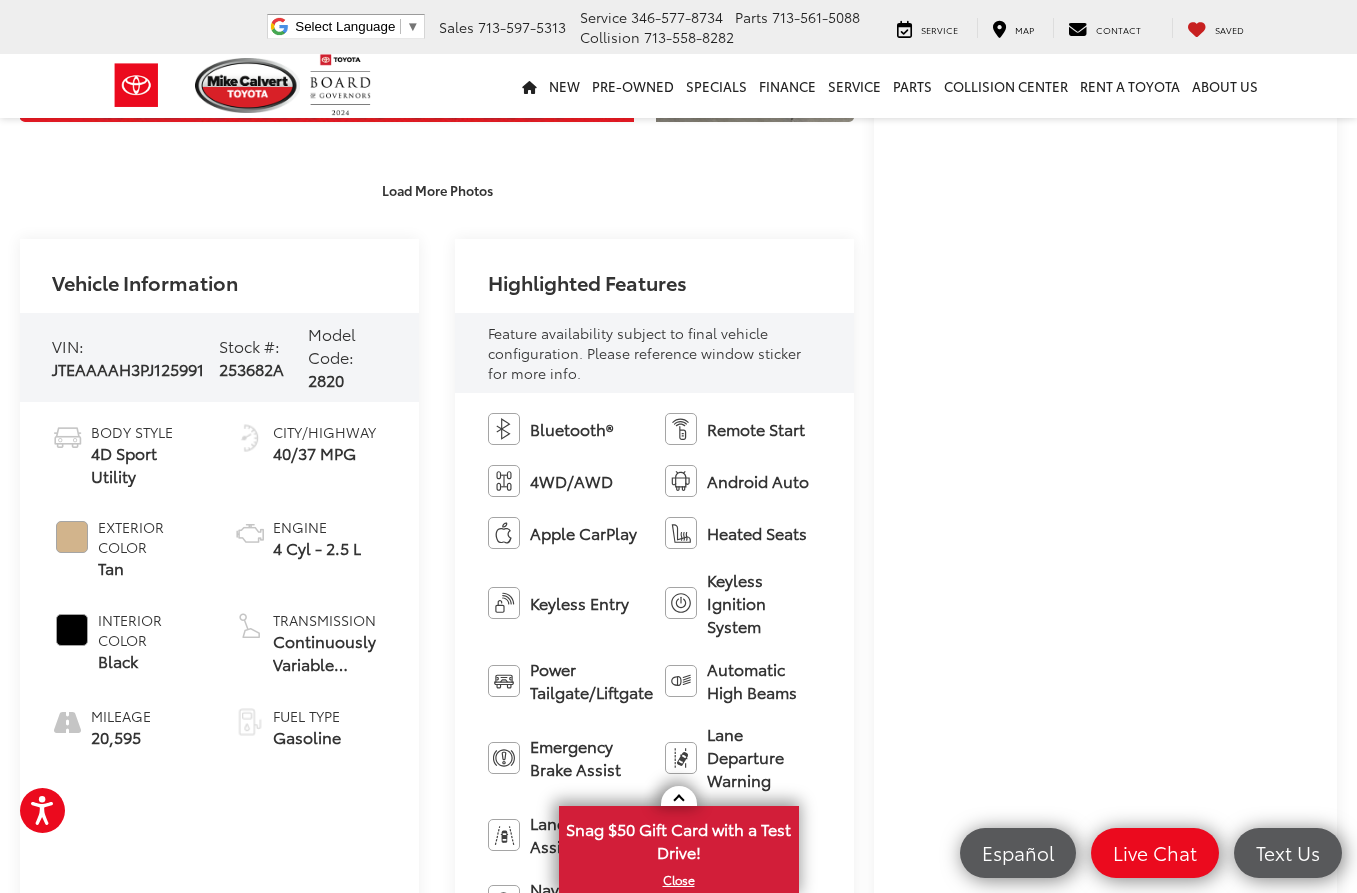 click on "Apple CarPlay" at bounding box center [583, 533] 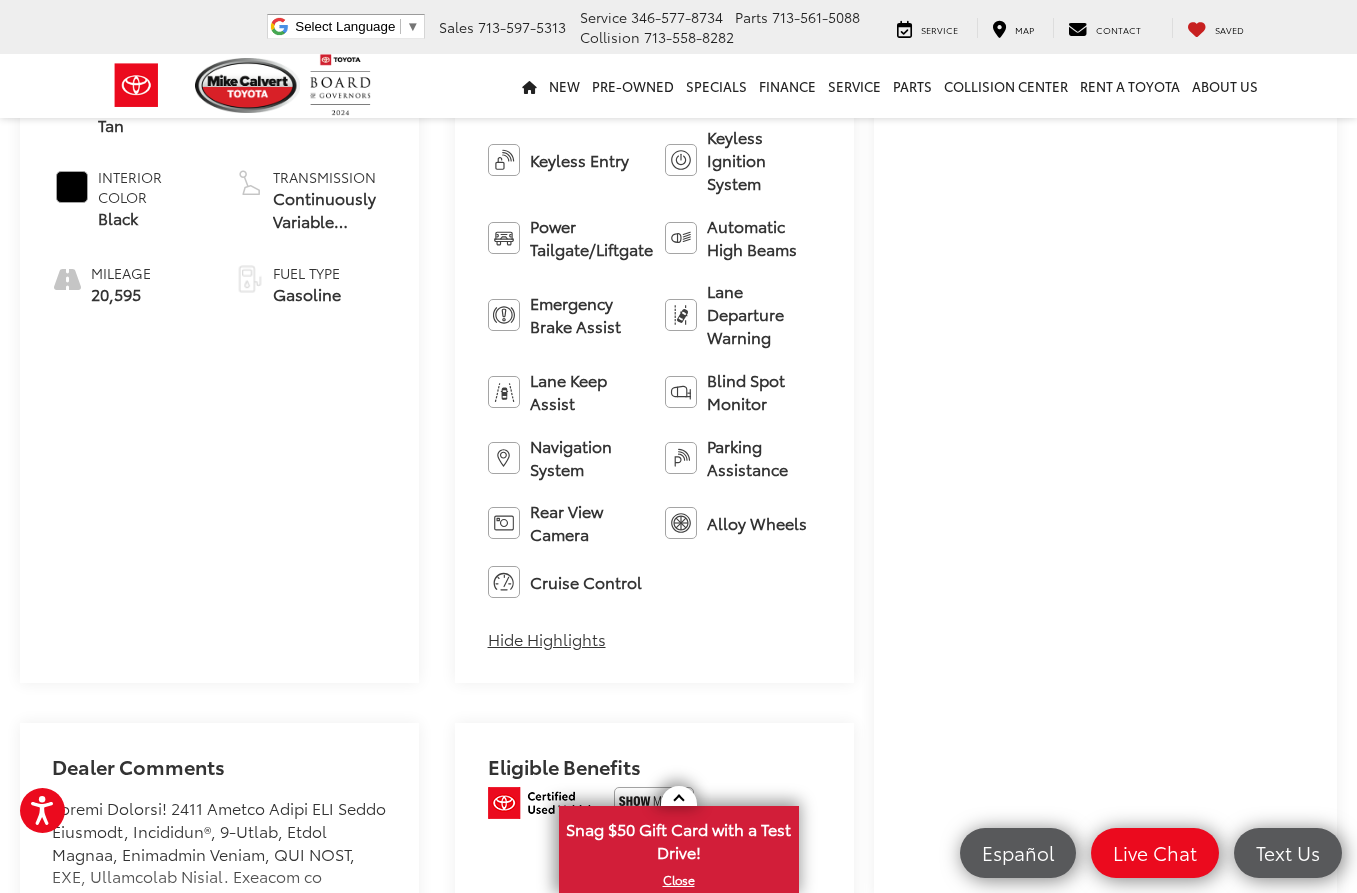 scroll, scrollTop: 1293, scrollLeft: 0, axis: vertical 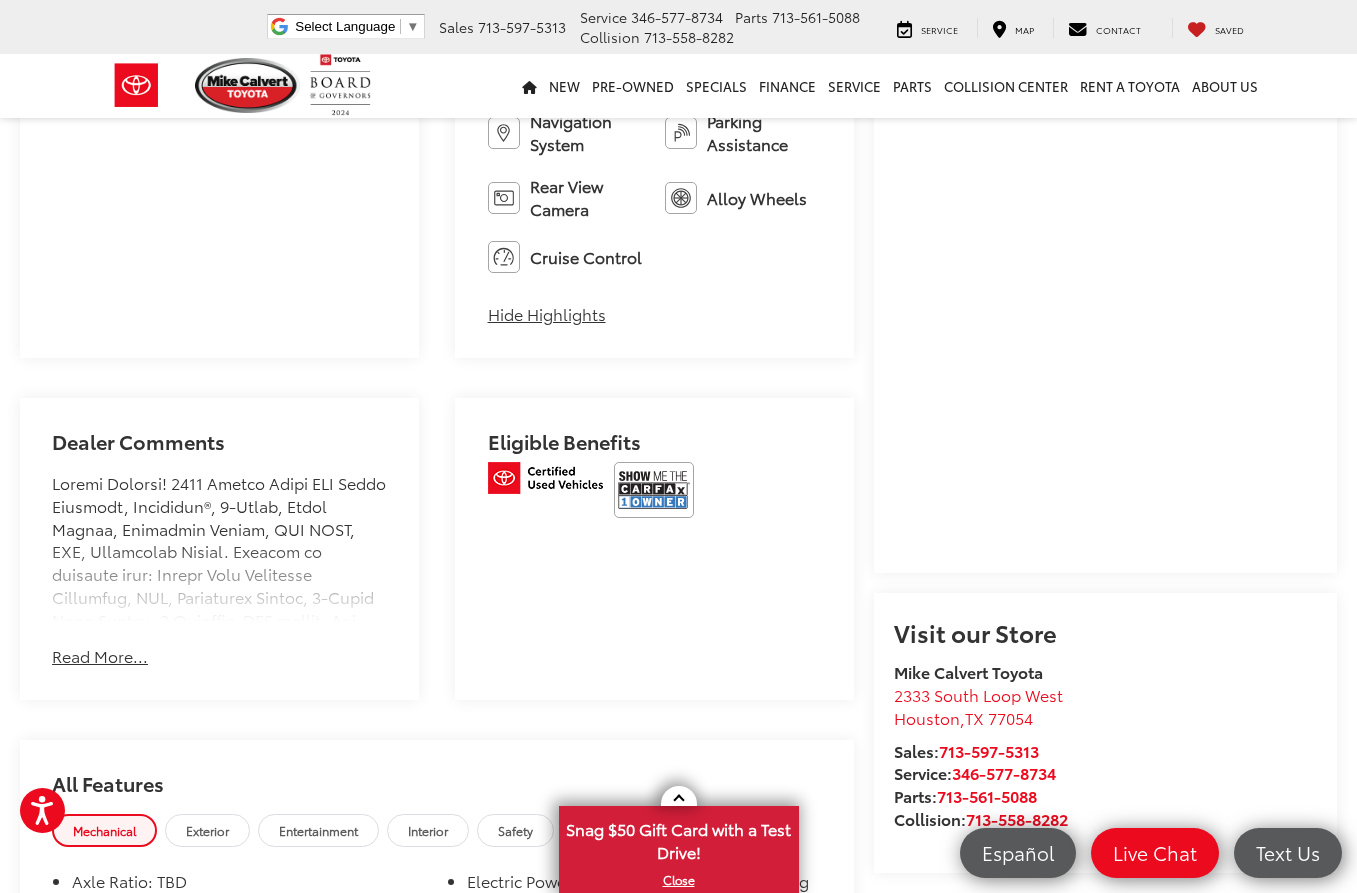click on "Read More..." at bounding box center (100, 656) 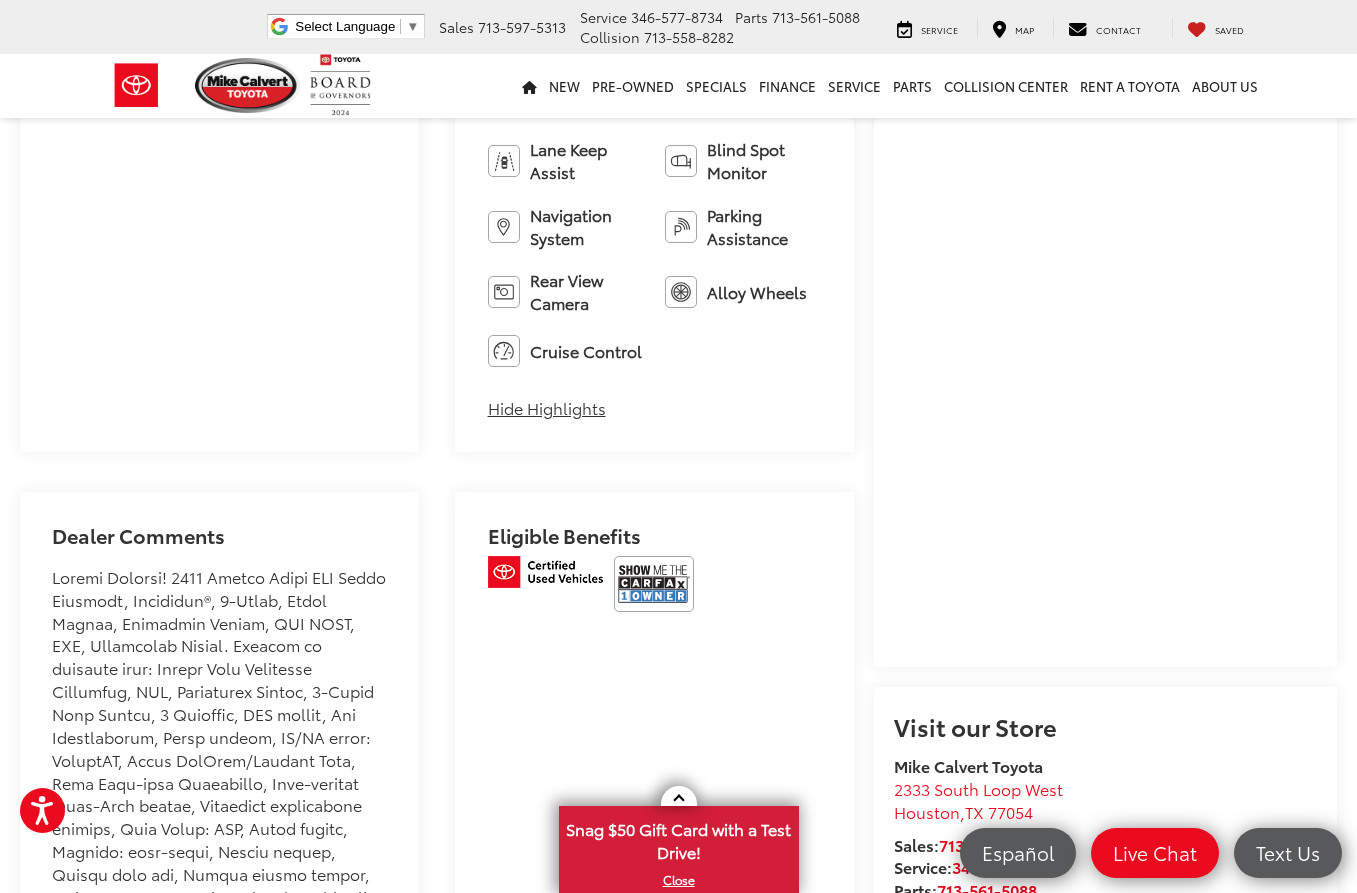 scroll, scrollTop: 216, scrollLeft: 0, axis: vertical 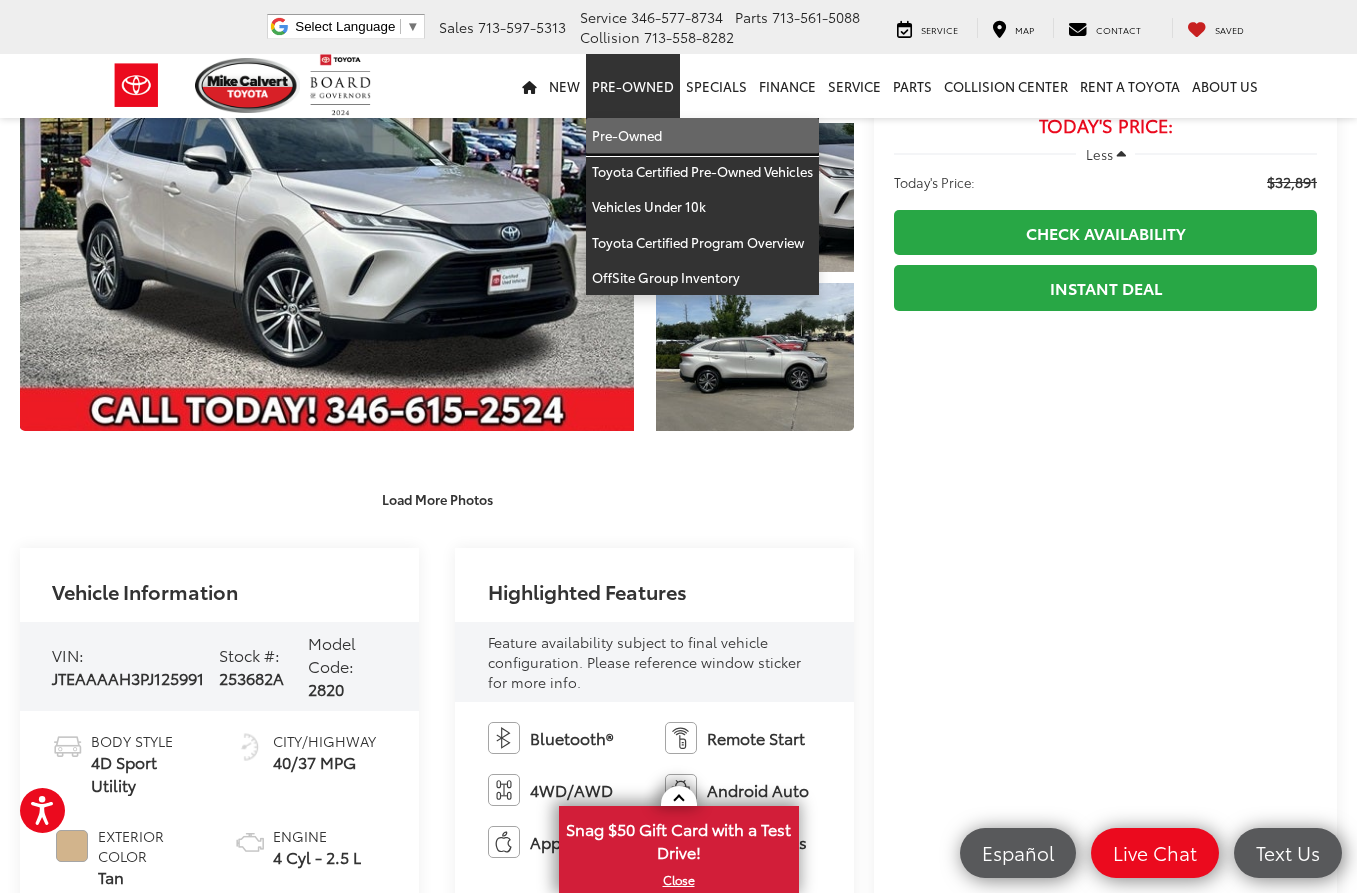 click on "Pre-Owned" at bounding box center [702, 136] 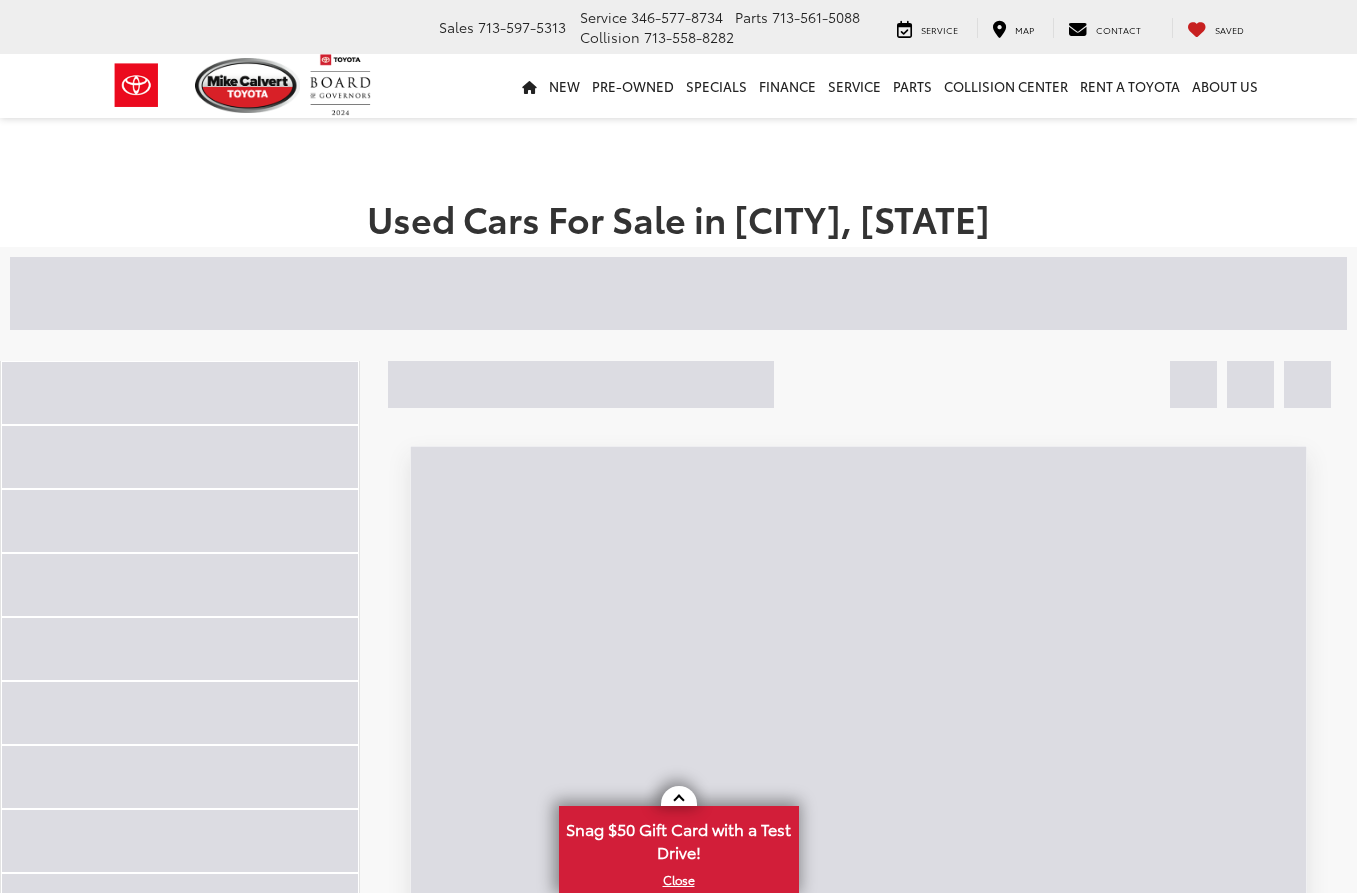 scroll, scrollTop: 0, scrollLeft: 0, axis: both 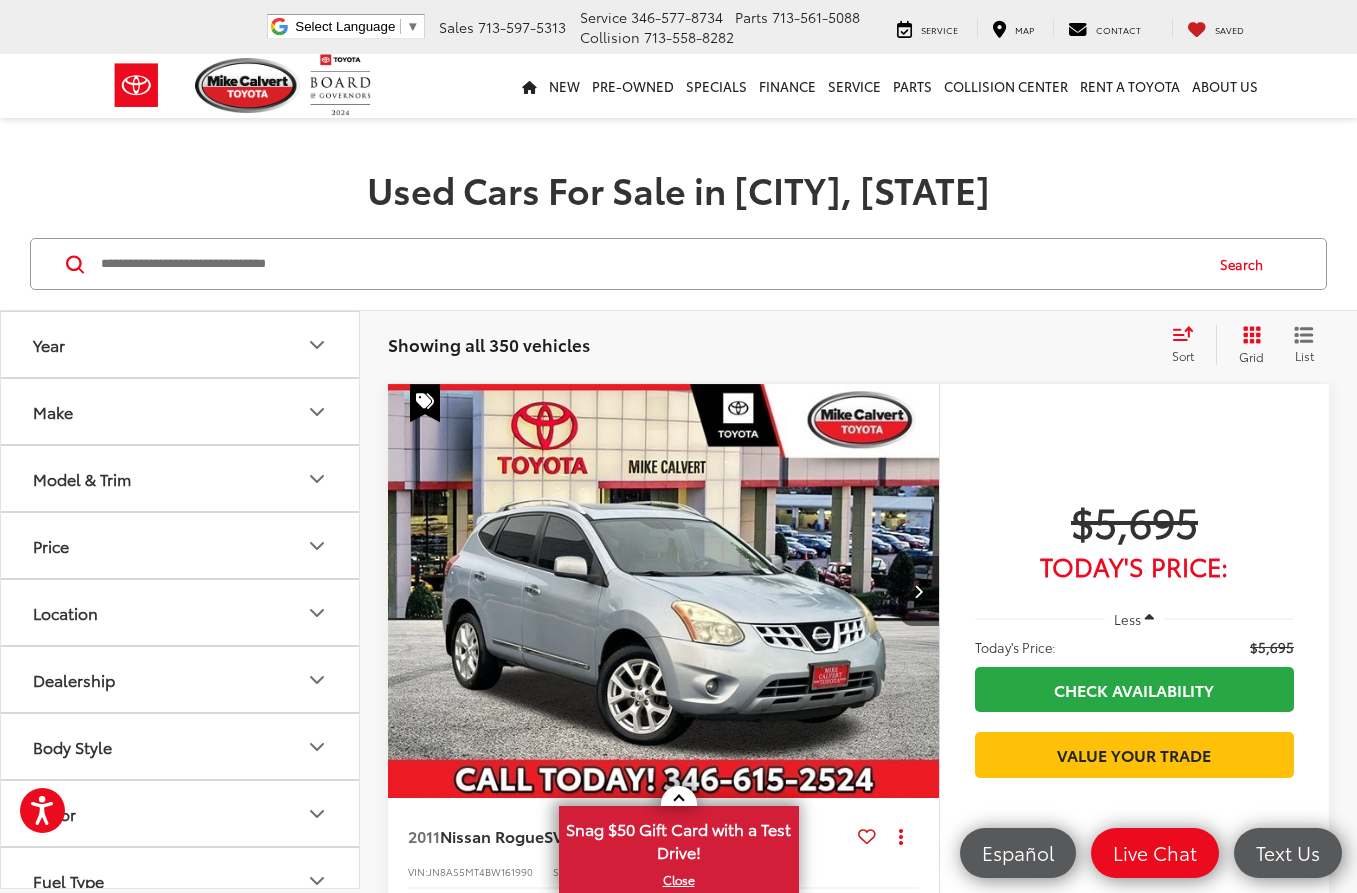 click on "Year" at bounding box center (181, 344) 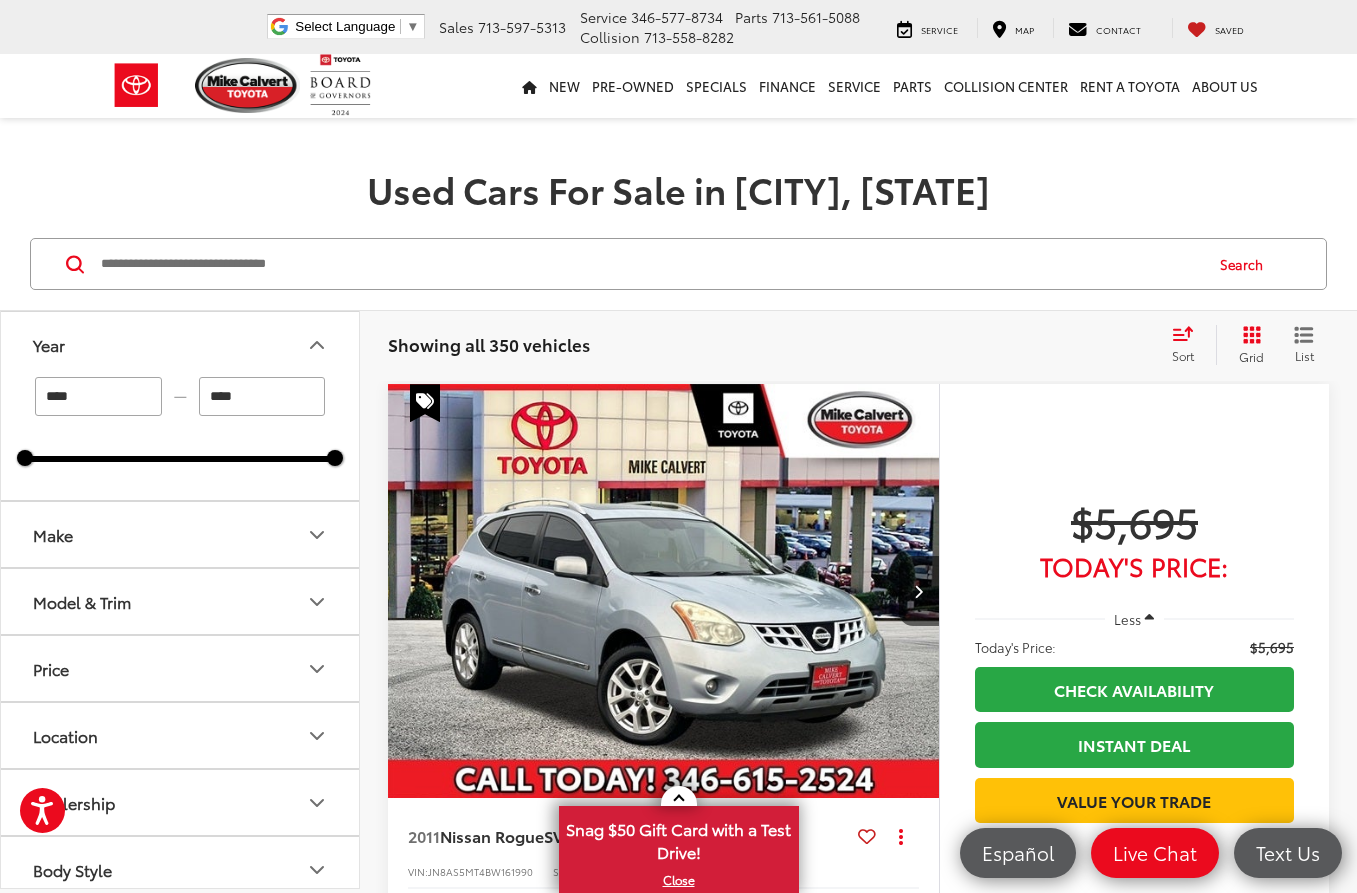 click on "**** — **** 2002 2025" at bounding box center [180, 438] 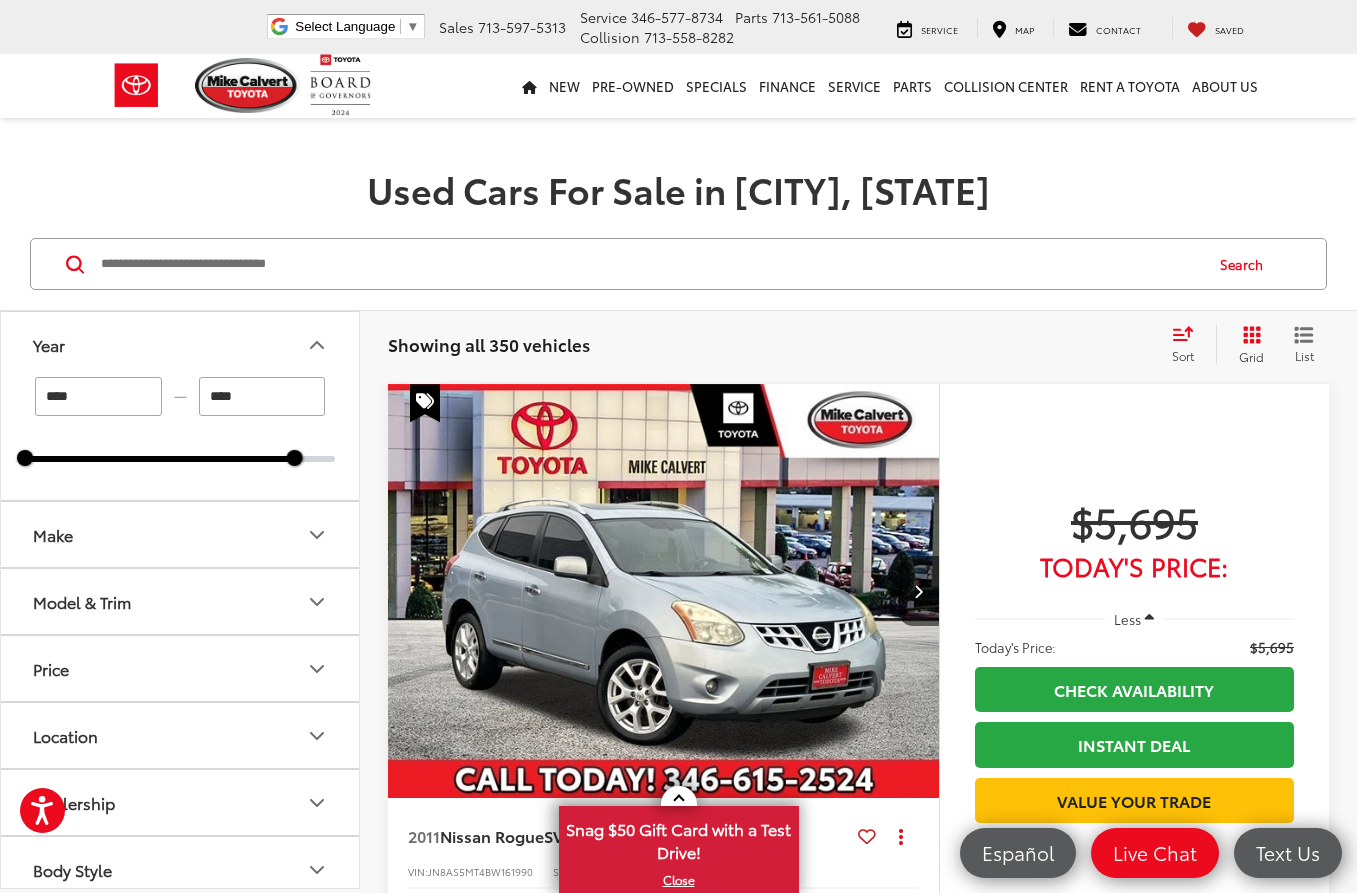 click on "2002 2022" at bounding box center (180, 459) 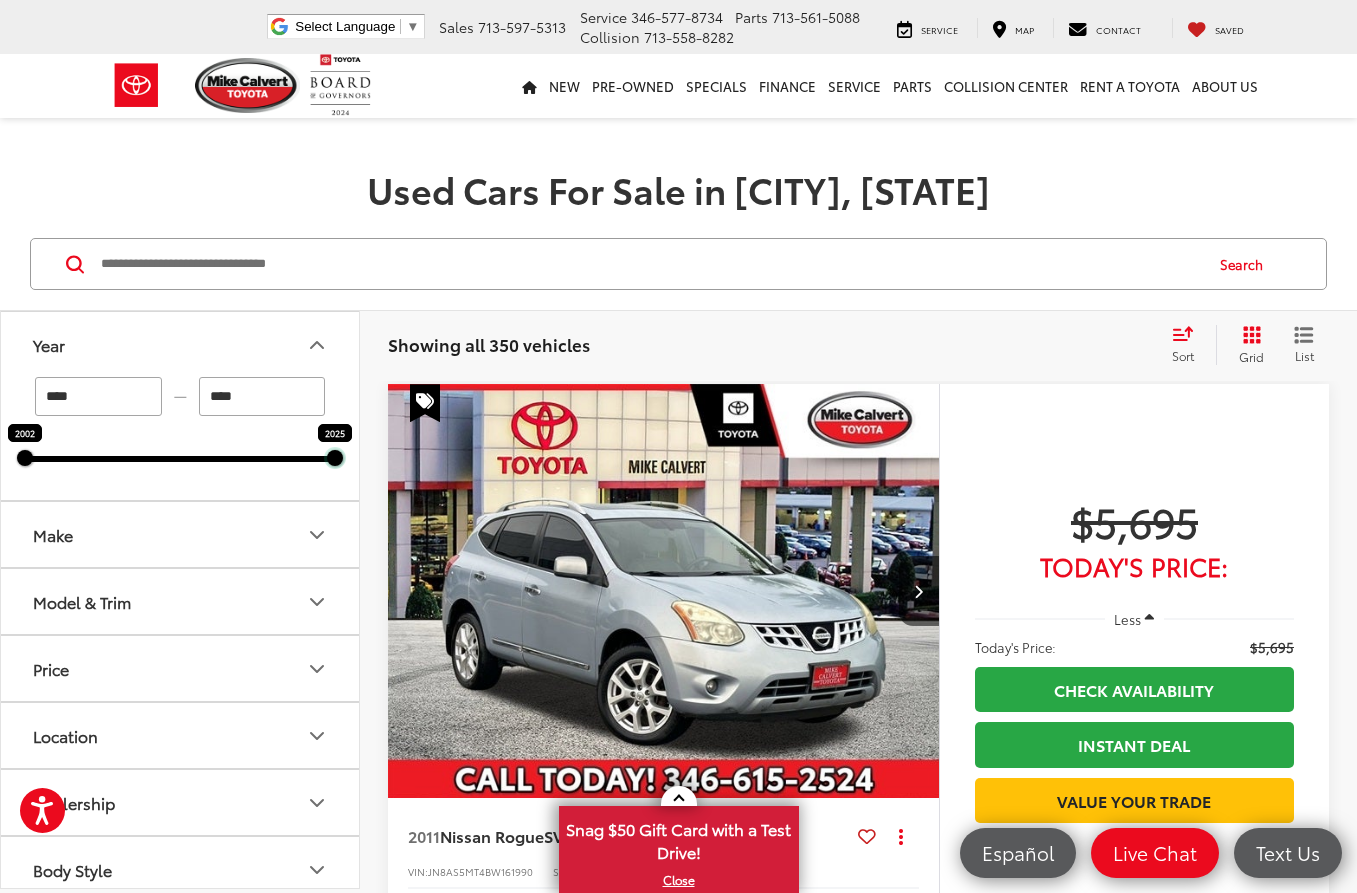 drag, startPoint x: 291, startPoint y: 455, endPoint x: 368, endPoint y: 466, distance: 77.781746 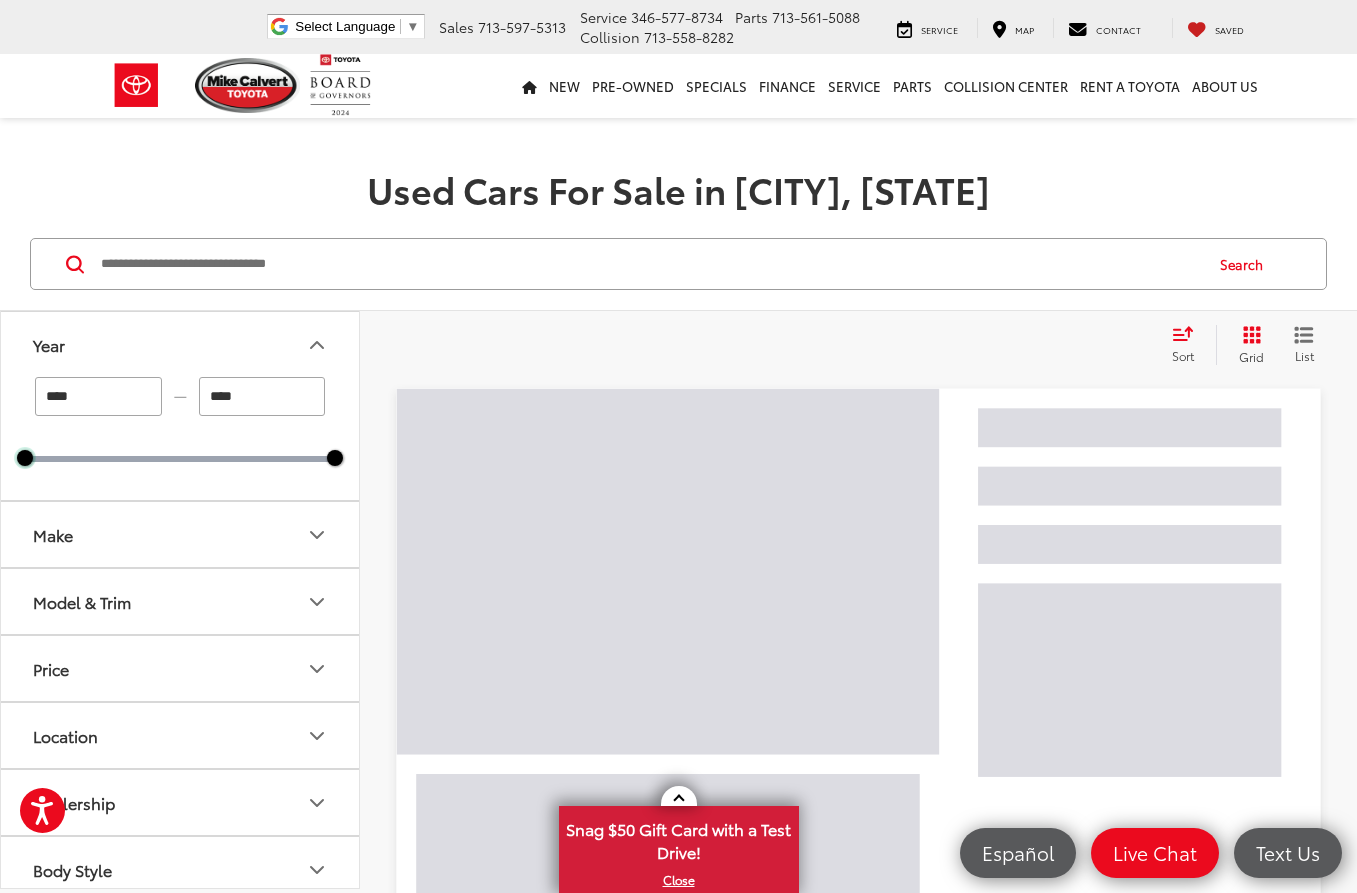 drag, startPoint x: 26, startPoint y: 463, endPoint x: 278, endPoint y: 478, distance: 252.44603 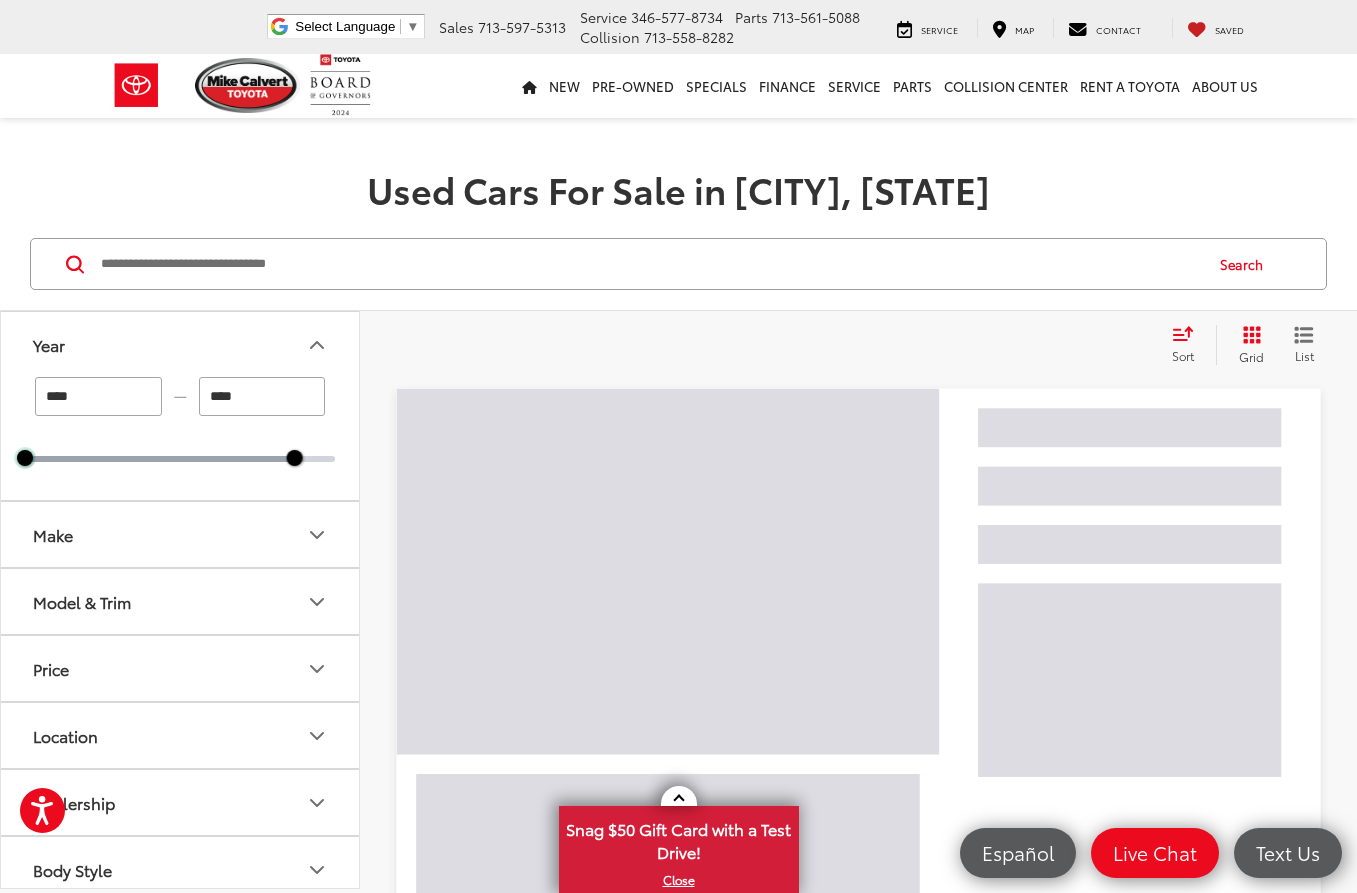 drag, startPoint x: 29, startPoint y: 454, endPoint x: 226, endPoint y: 462, distance: 197.16237 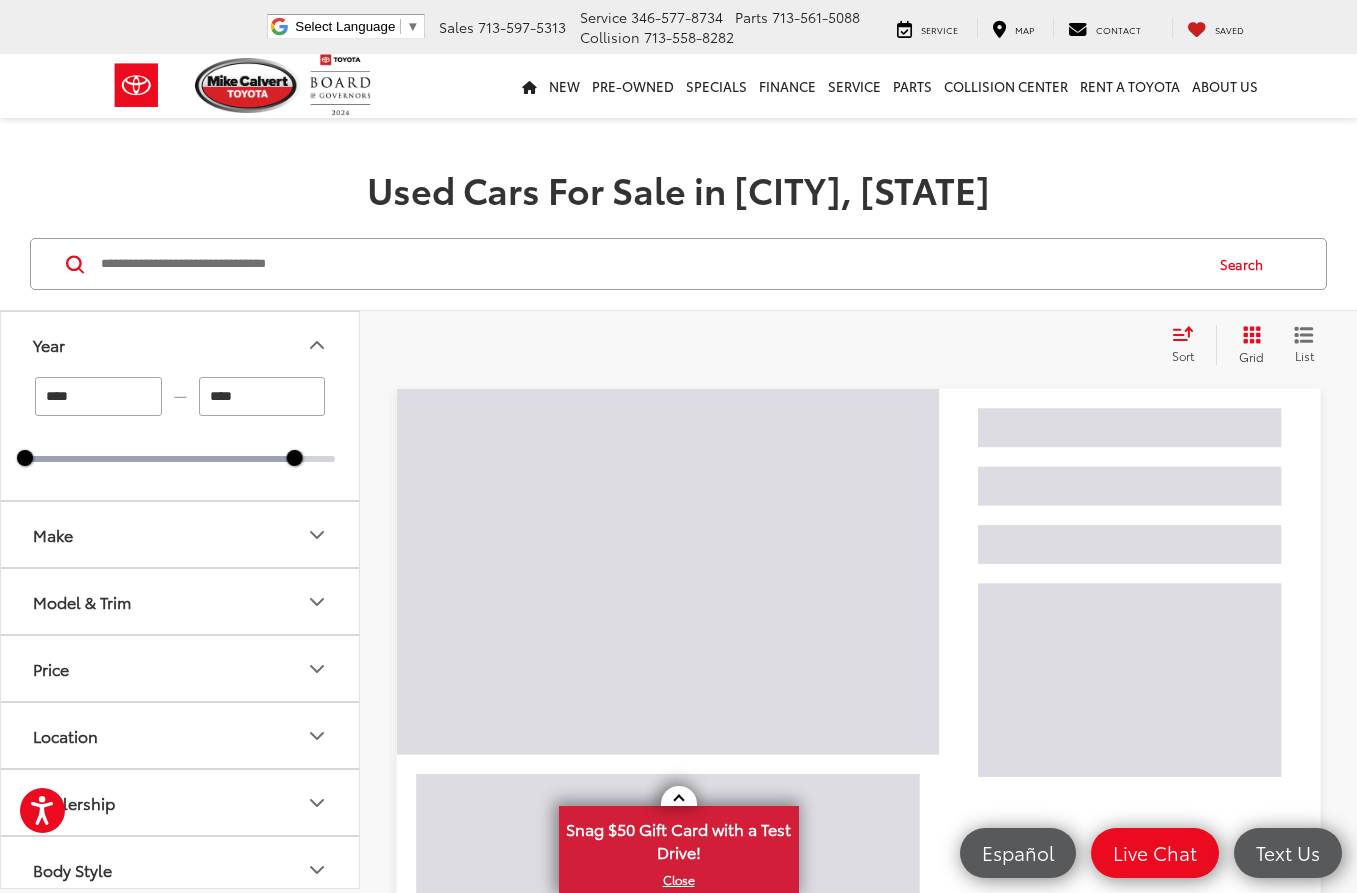 click on "Year" at bounding box center (181, 344) 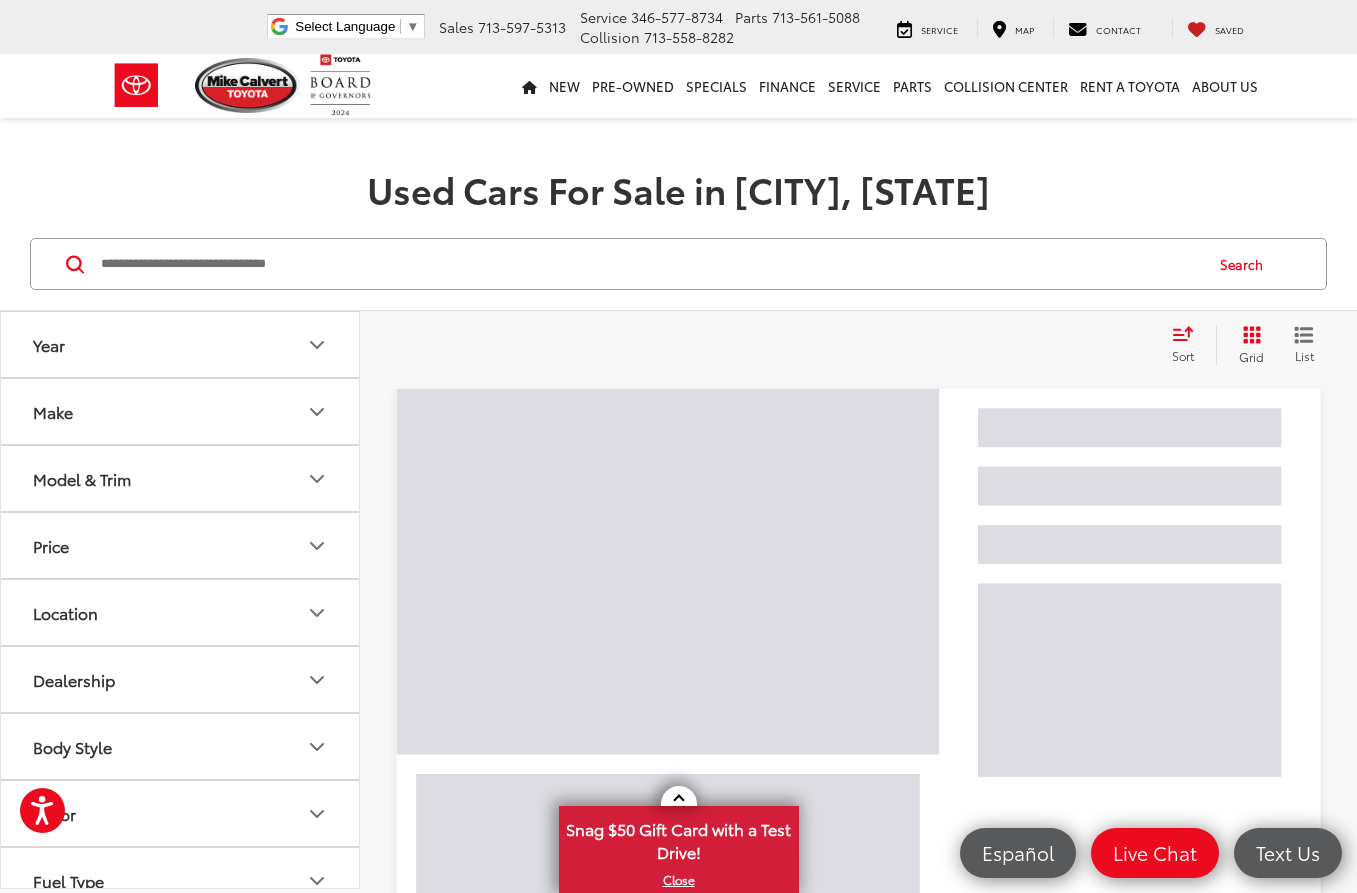 click on "Make" at bounding box center [181, 411] 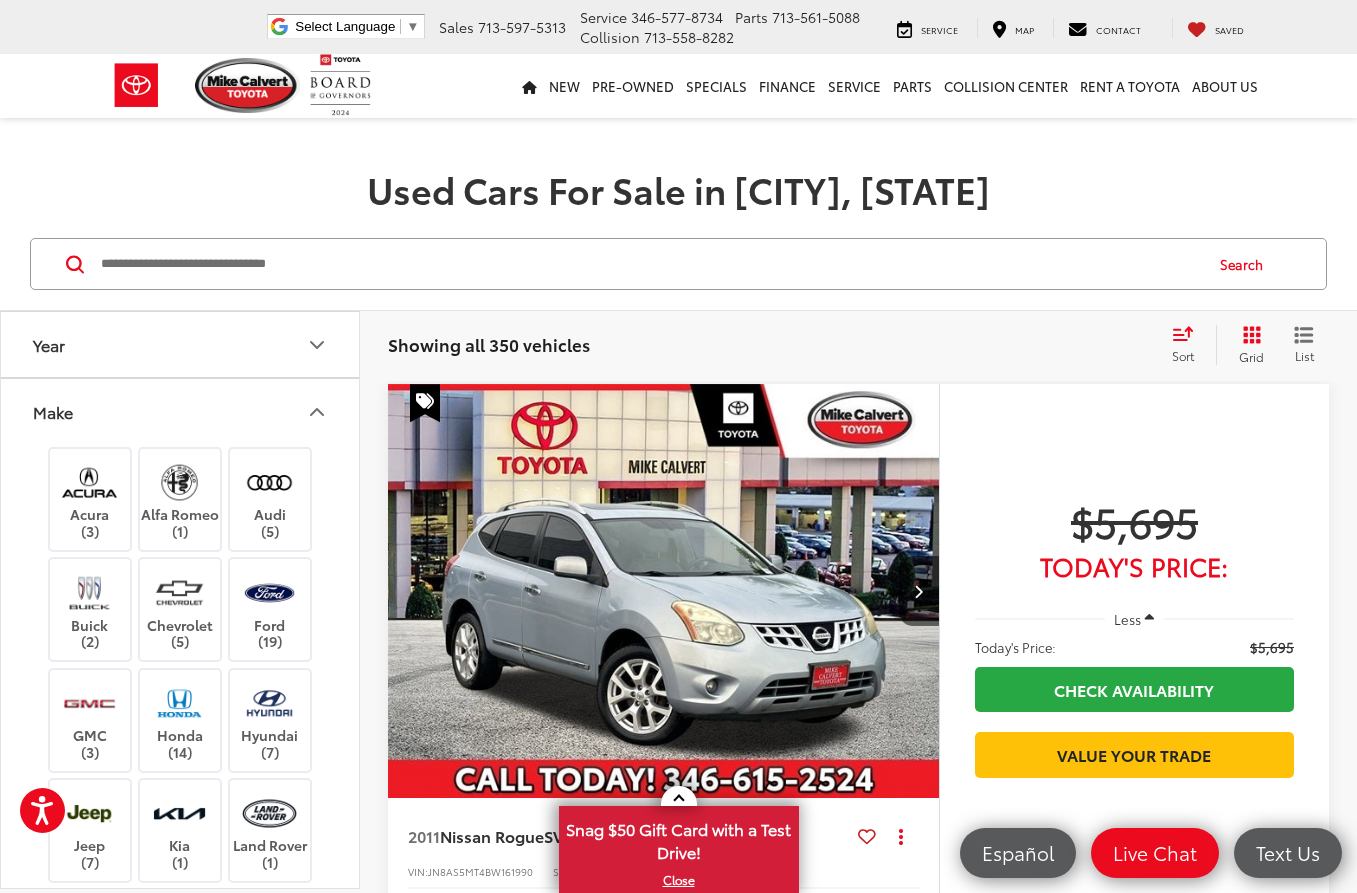 click on "Year" at bounding box center [181, 344] 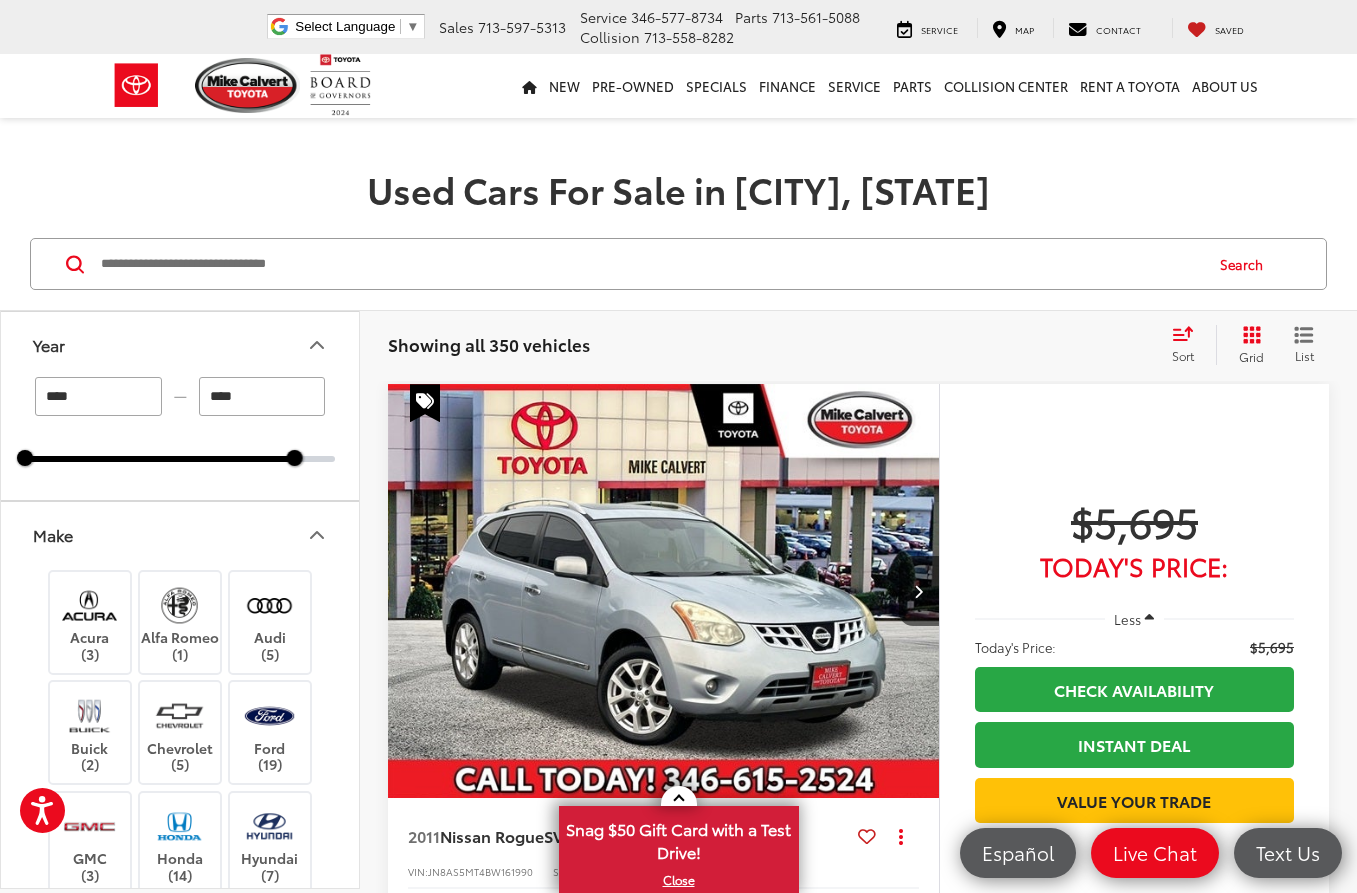 drag, startPoint x: 125, startPoint y: 399, endPoint x: -103, endPoint y: 386, distance: 228.37032 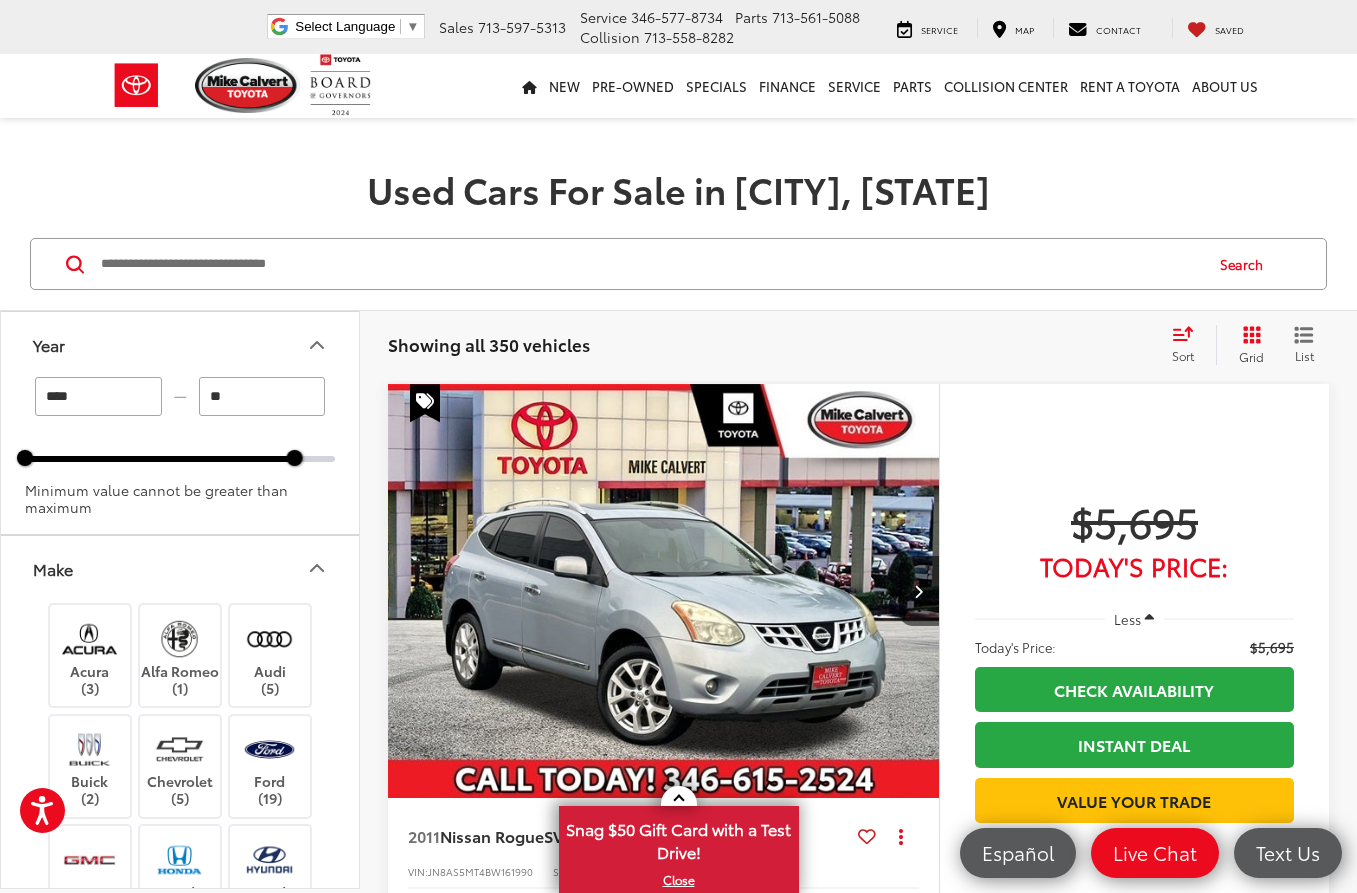 type on "*" 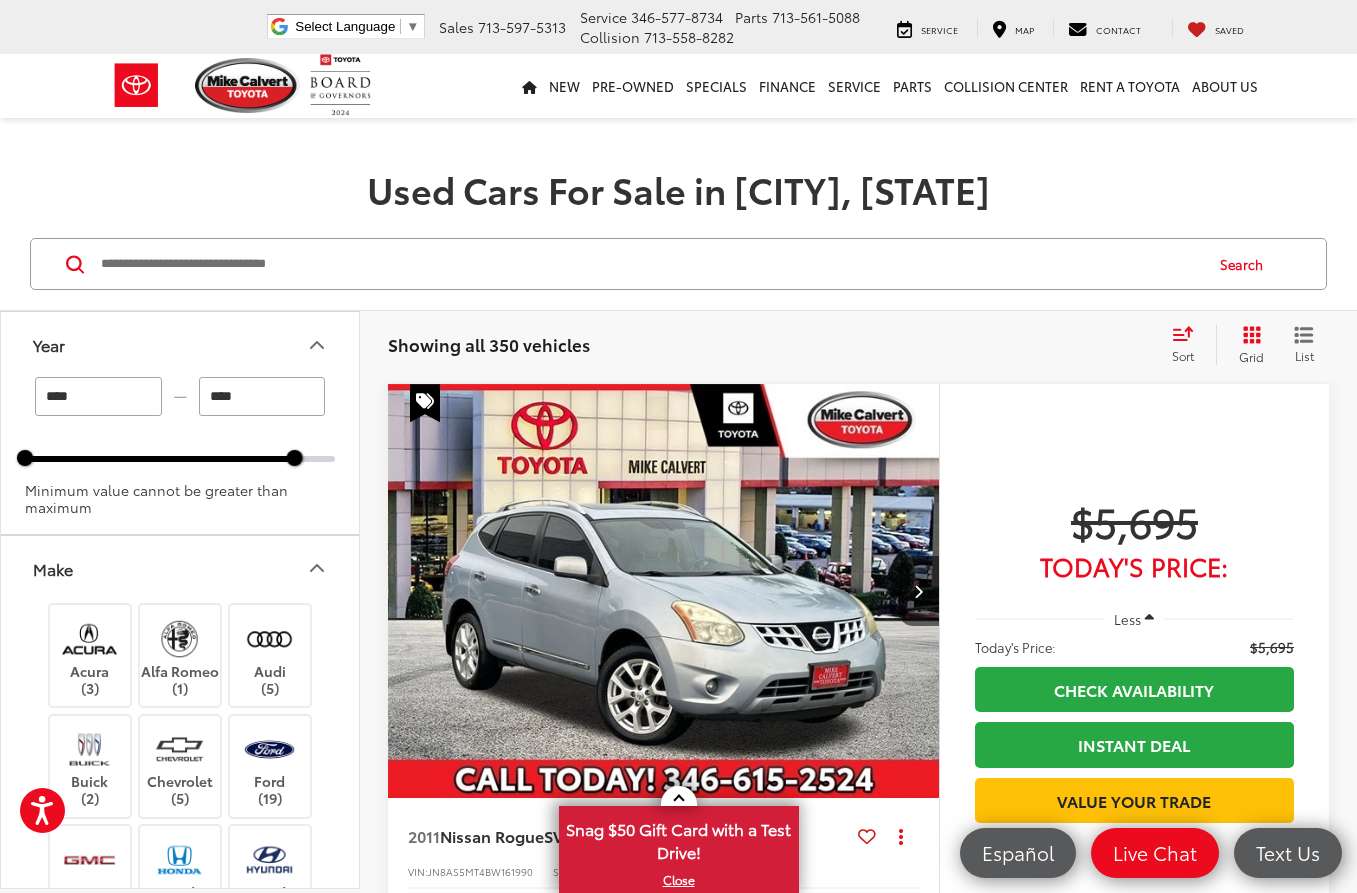 type on "****" 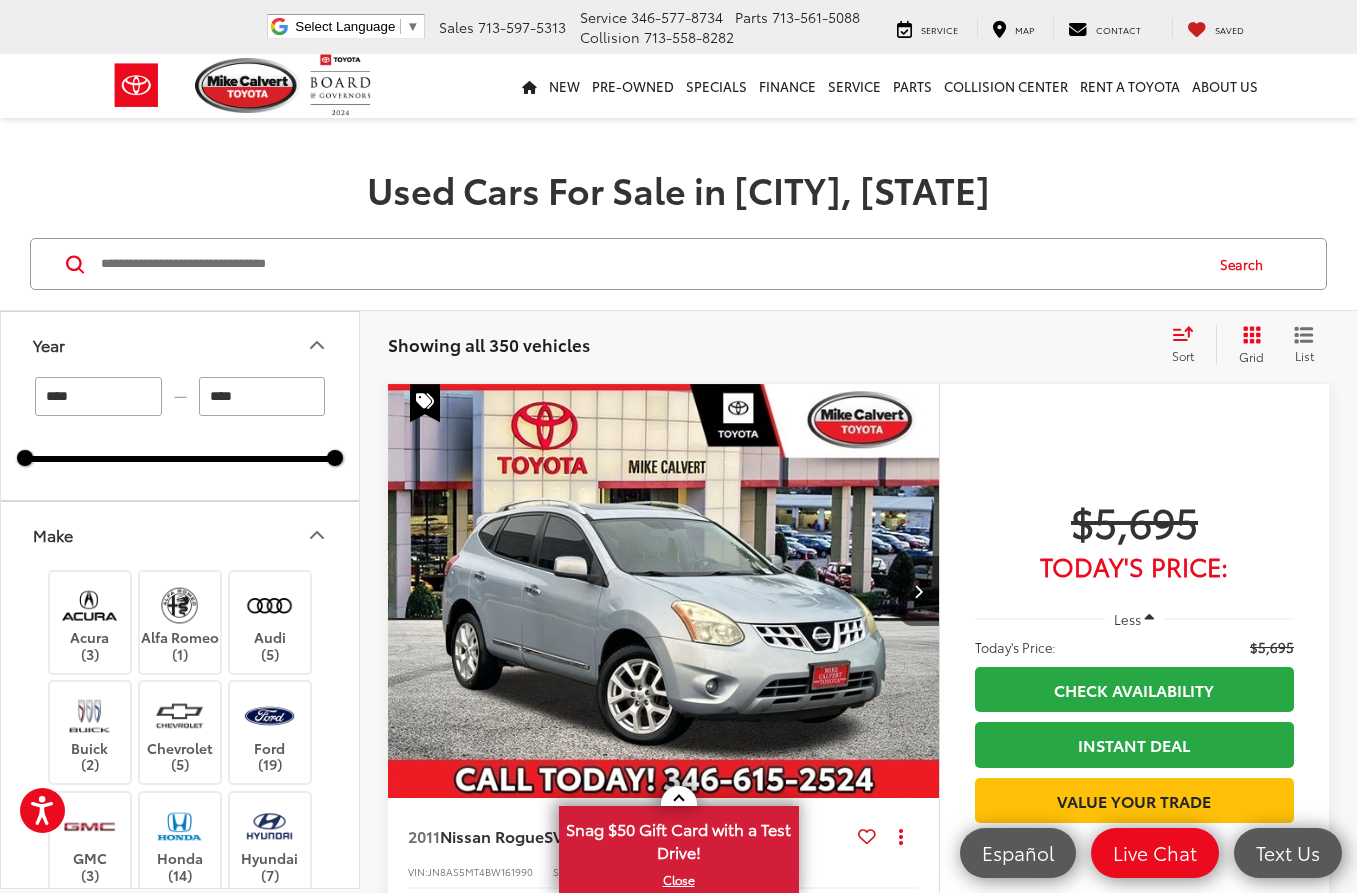 click on "****" at bounding box center (98, 396) 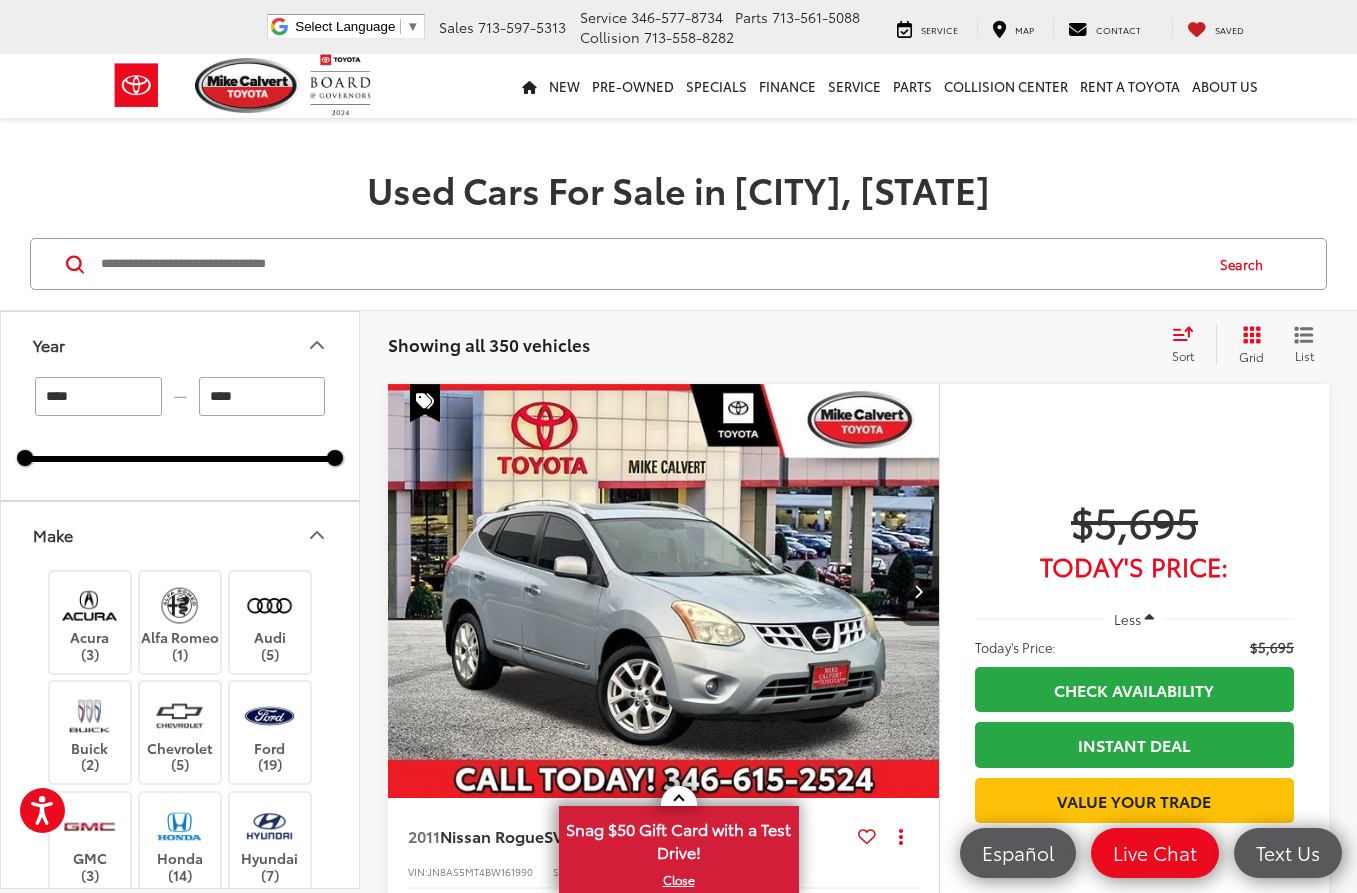 type on "****" 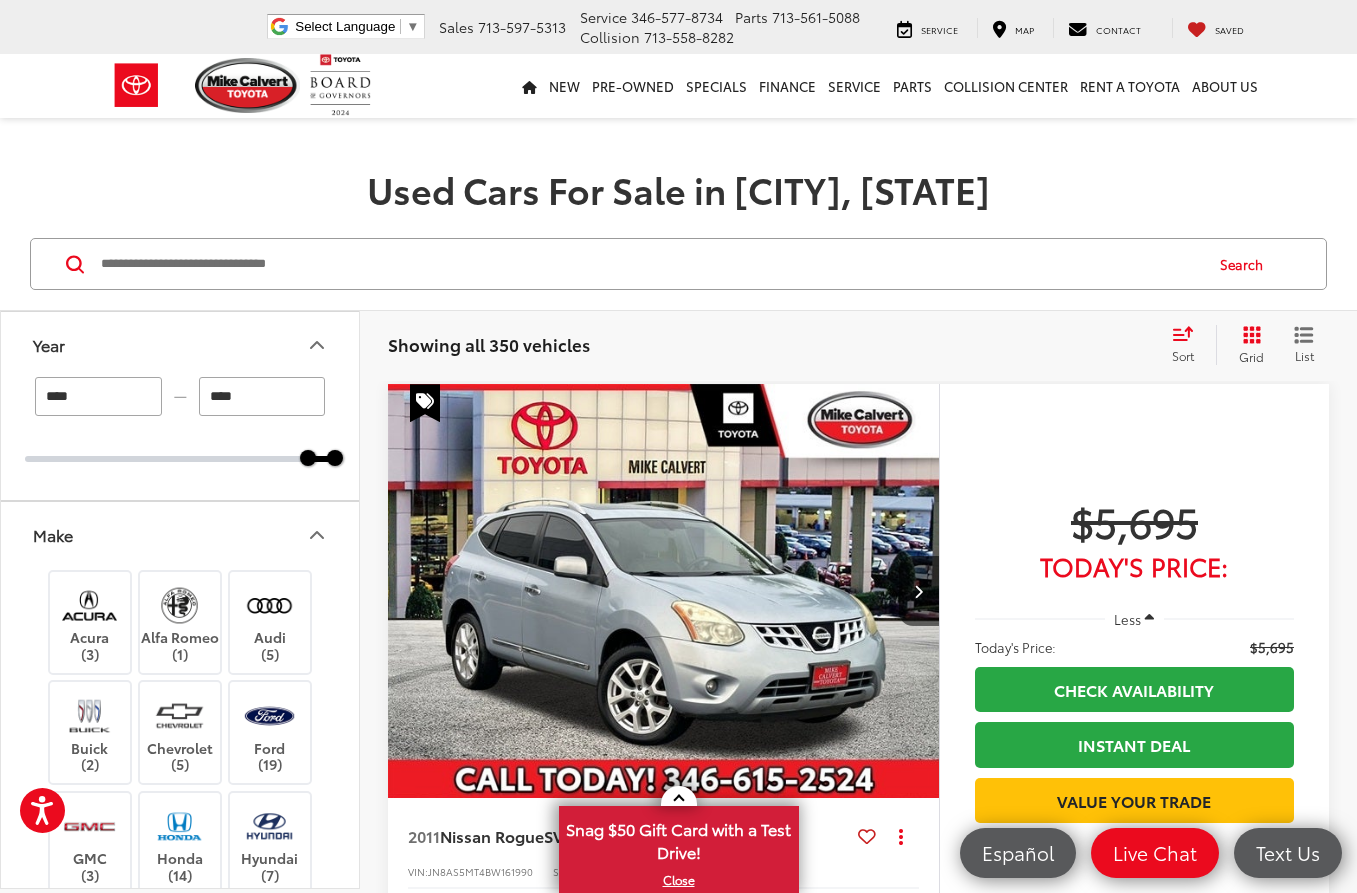 click on "**** — **** 2023 2025" at bounding box center (180, 438) 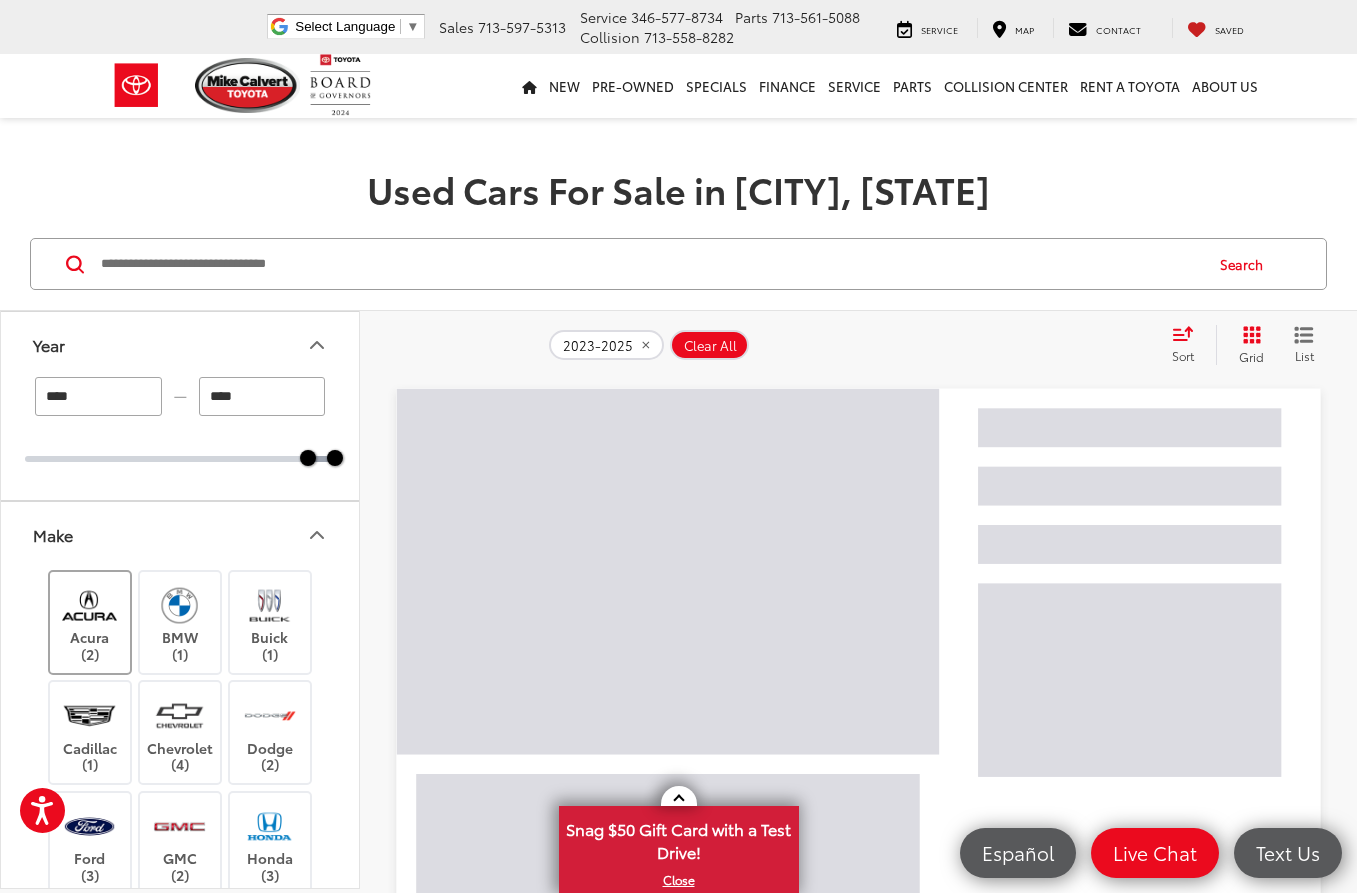click on "Acura   (2)" at bounding box center [90, 622] 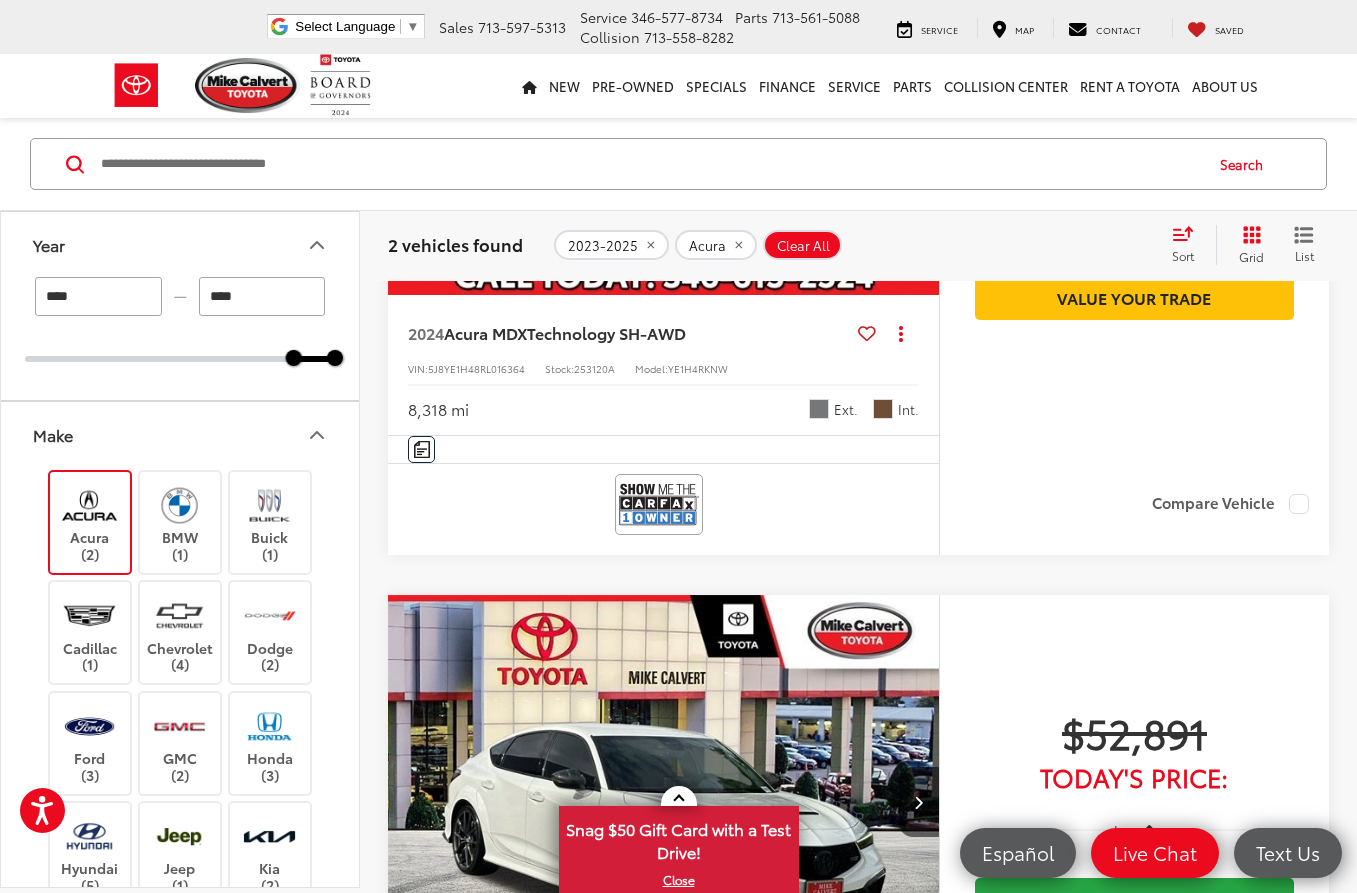 scroll, scrollTop: 398, scrollLeft: 0, axis: vertical 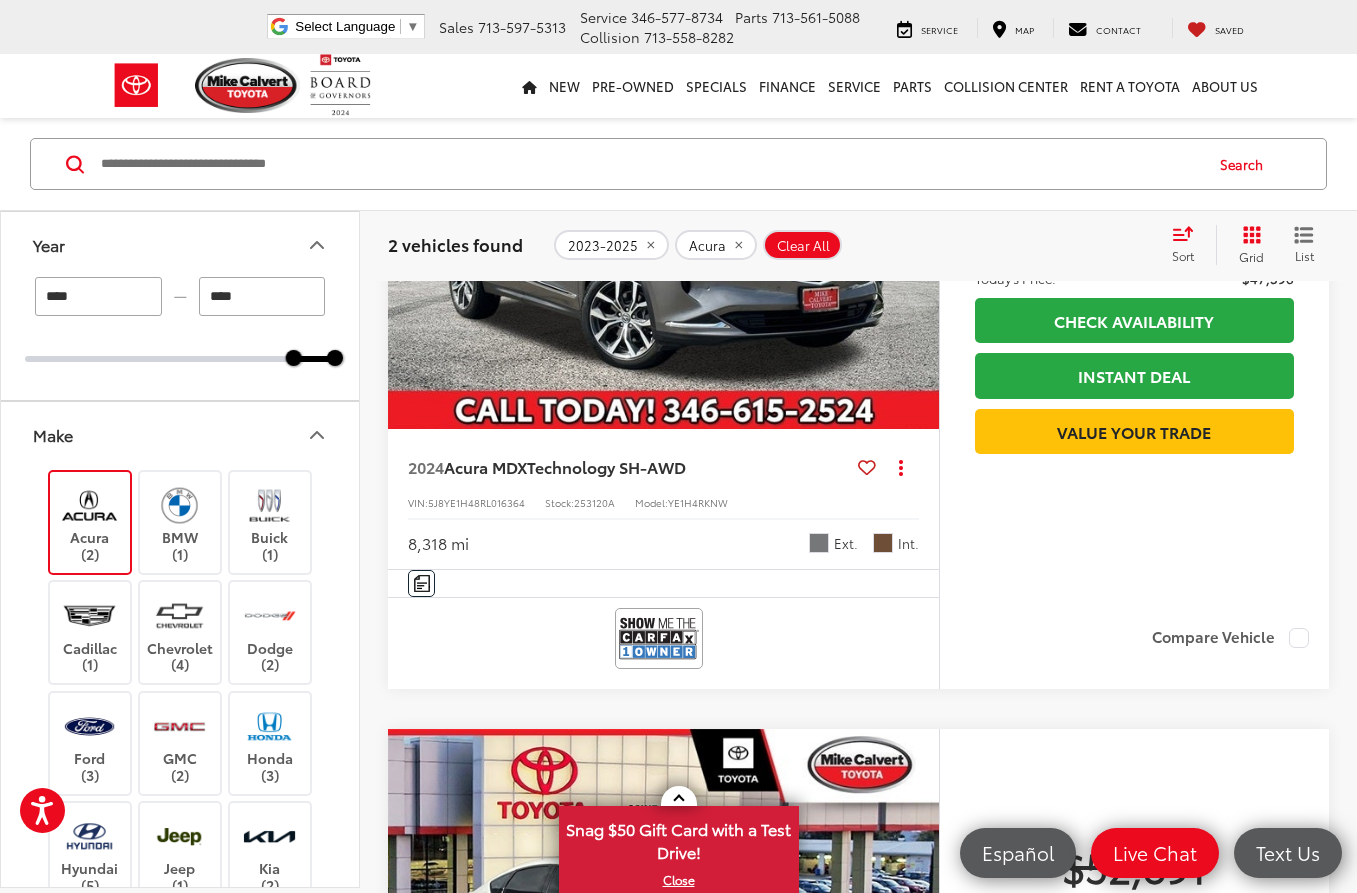 click at bounding box center [89, 505] 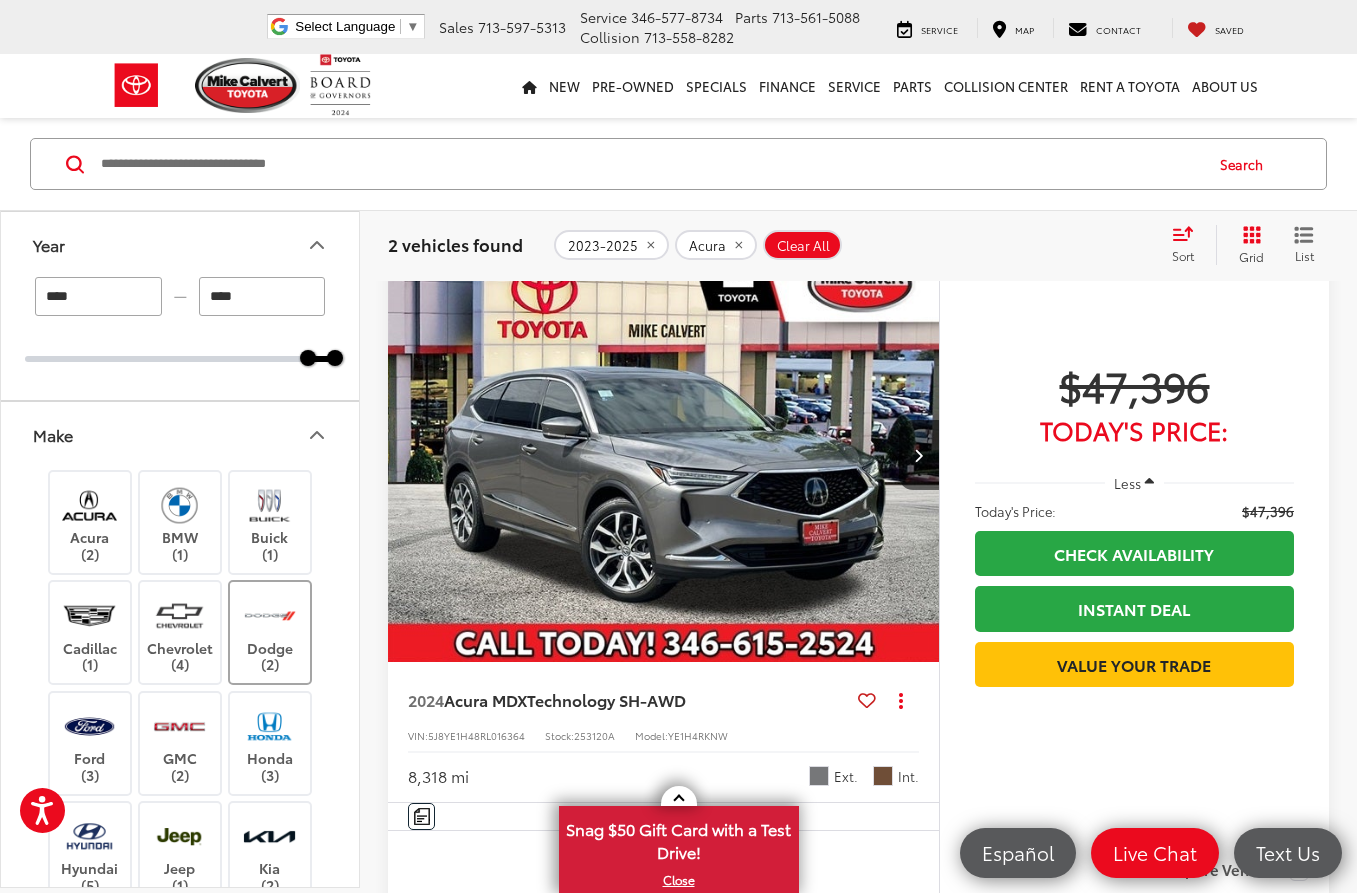 scroll, scrollTop: 128, scrollLeft: 0, axis: vertical 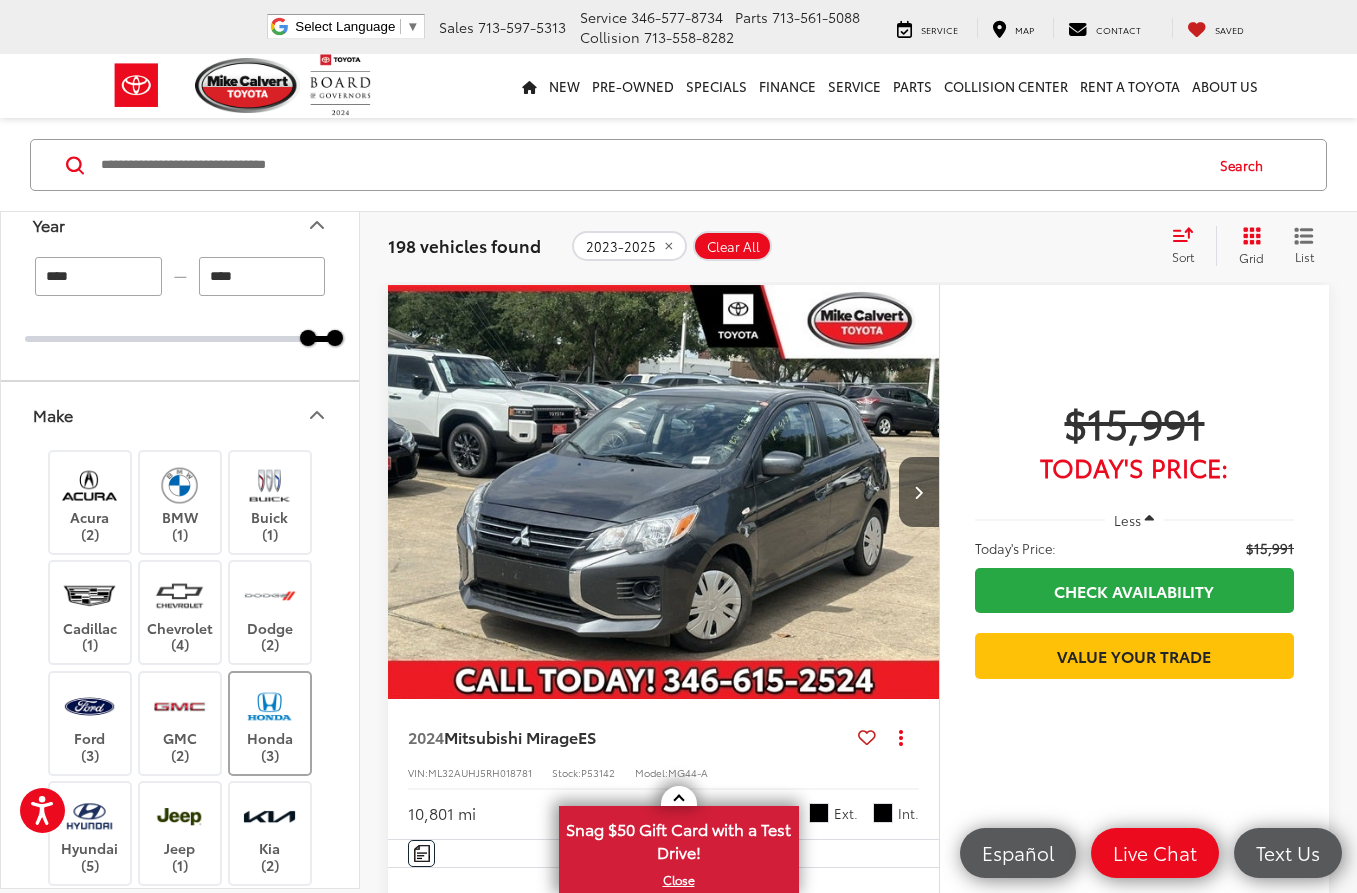 click at bounding box center (269, 706) 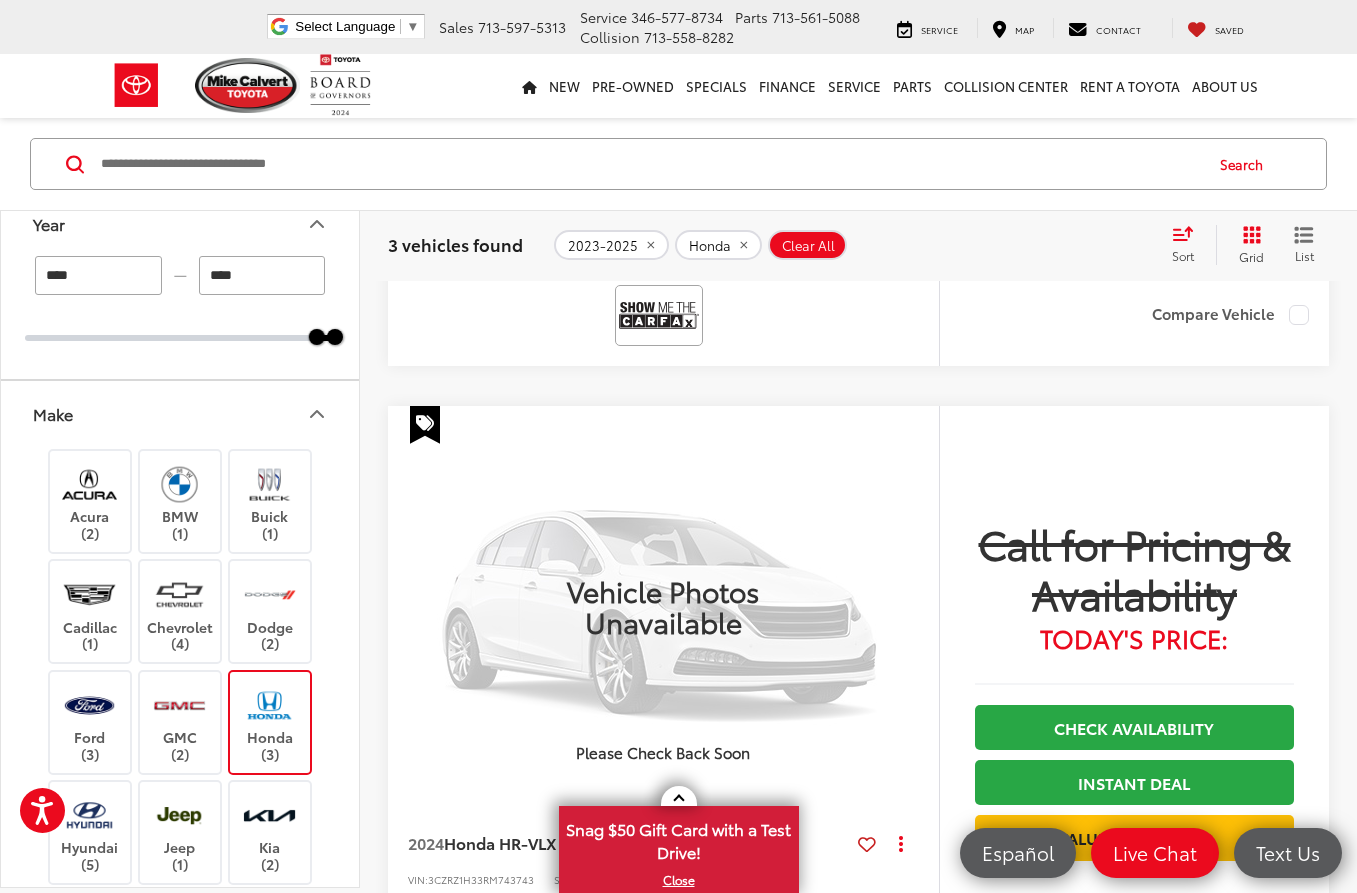 scroll, scrollTop: 1473, scrollLeft: 0, axis: vertical 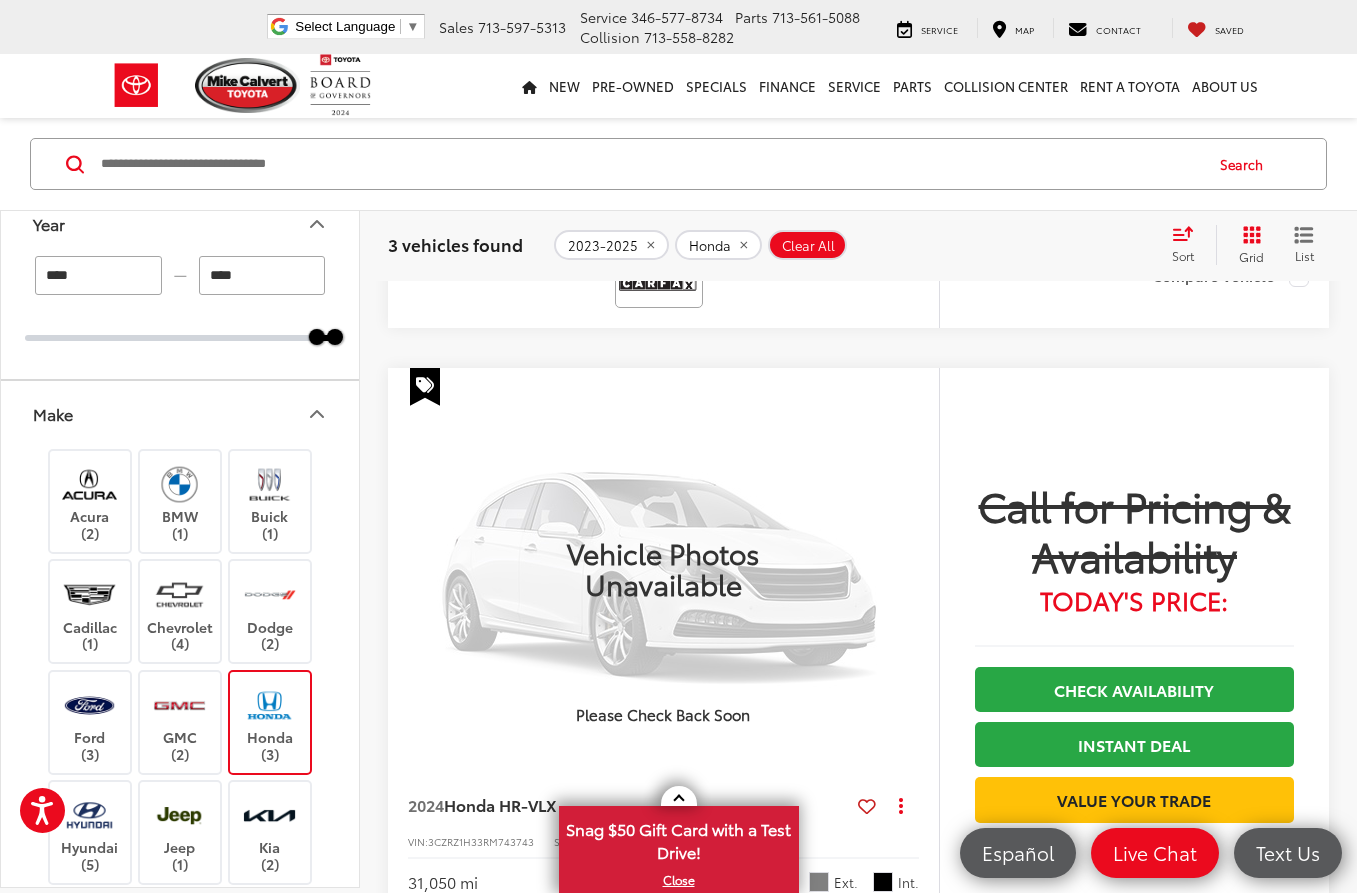 click on "Honda   (3)" at bounding box center [270, 721] 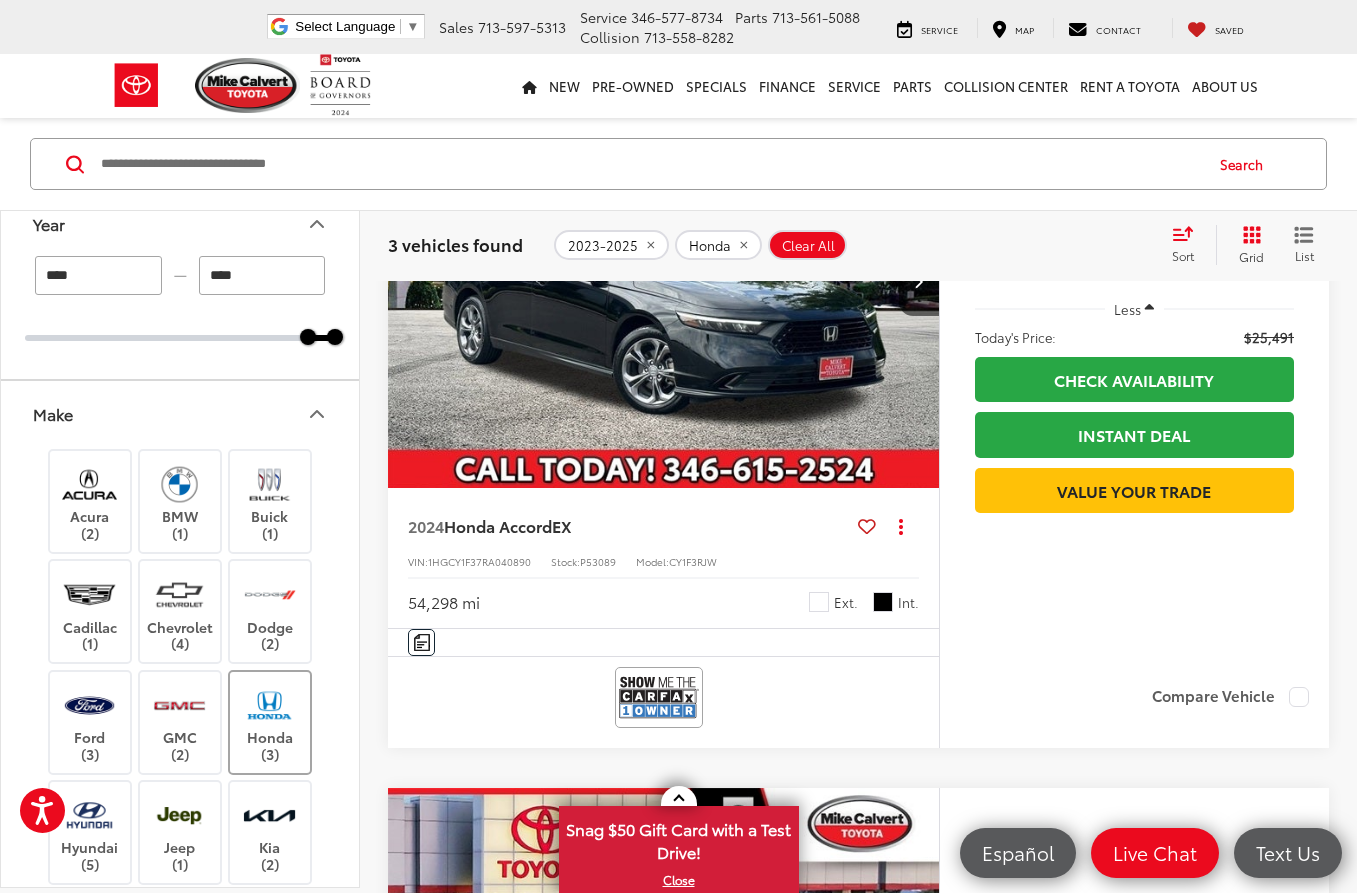 scroll, scrollTop: 128, scrollLeft: 0, axis: vertical 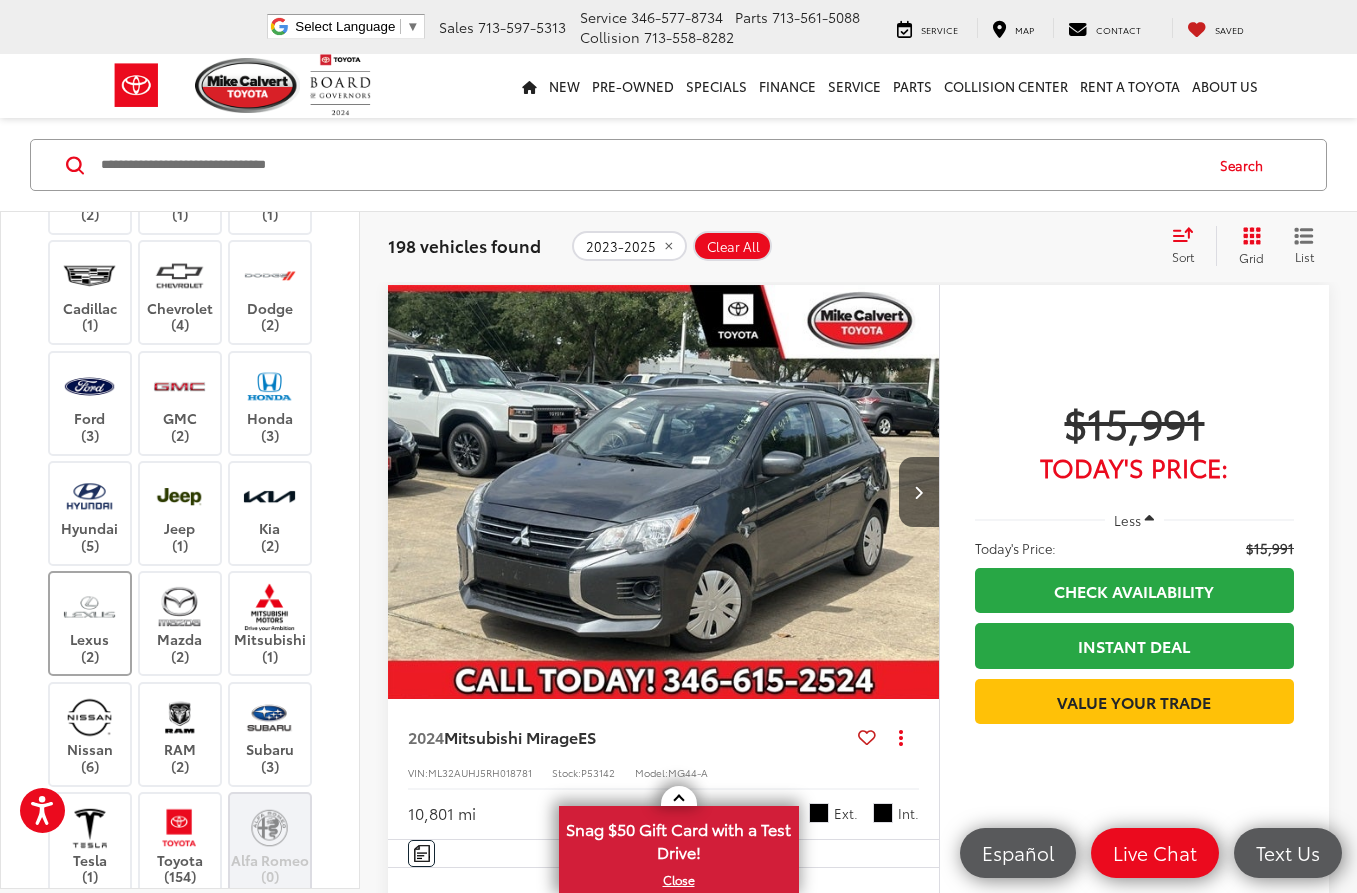click at bounding box center (89, 606) 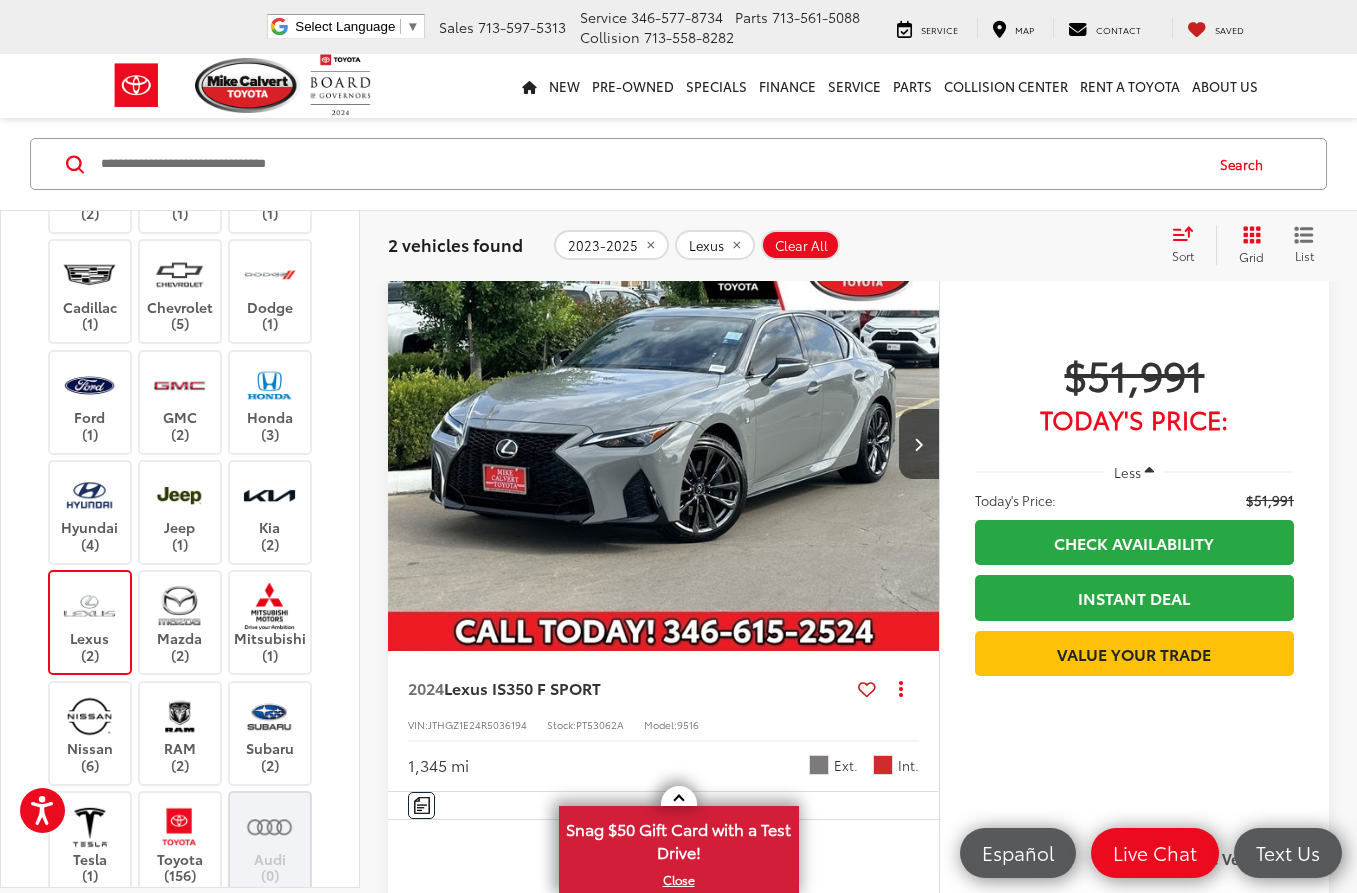 scroll, scrollTop: 886, scrollLeft: 0, axis: vertical 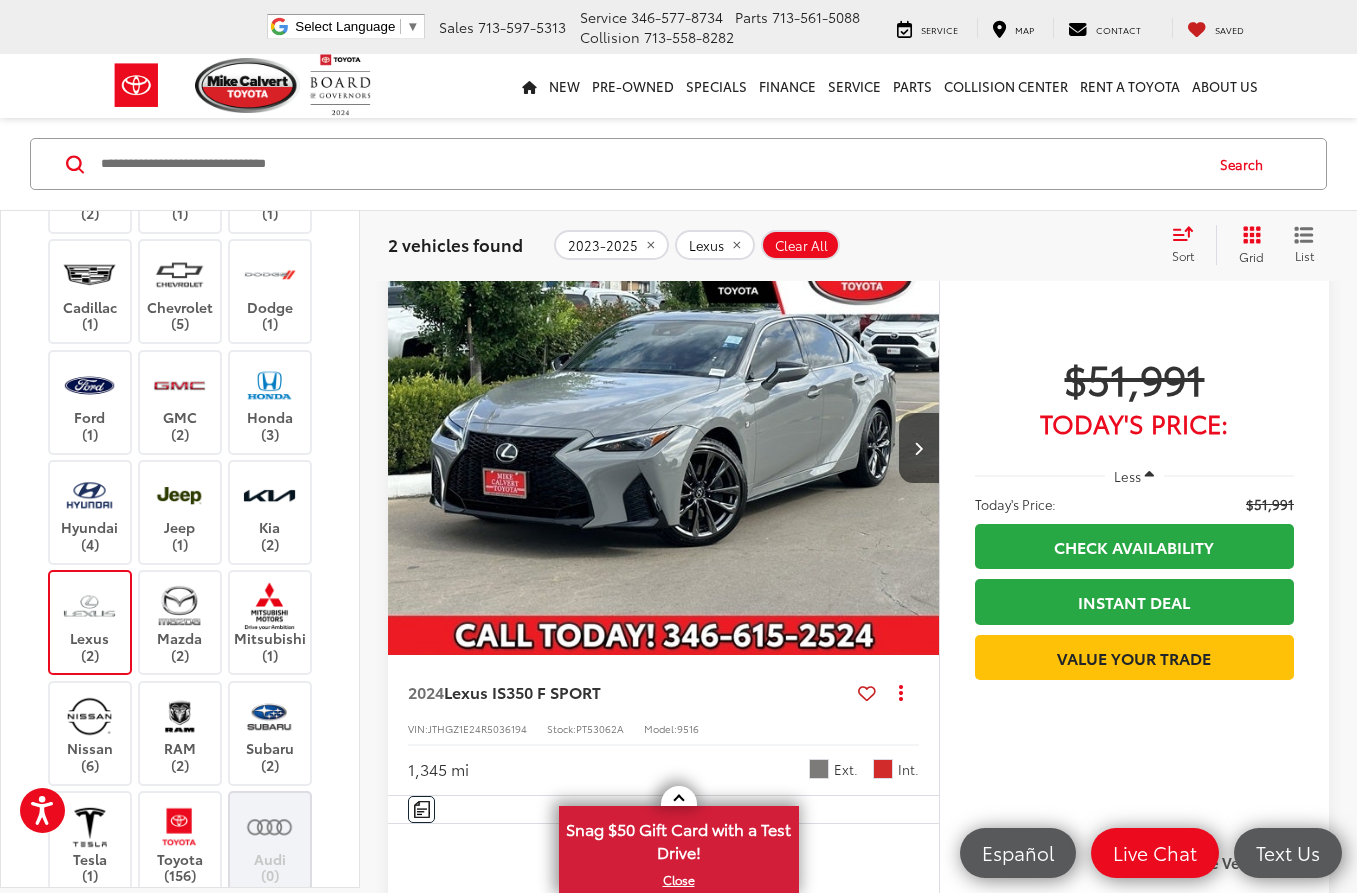 click at bounding box center [89, 605] 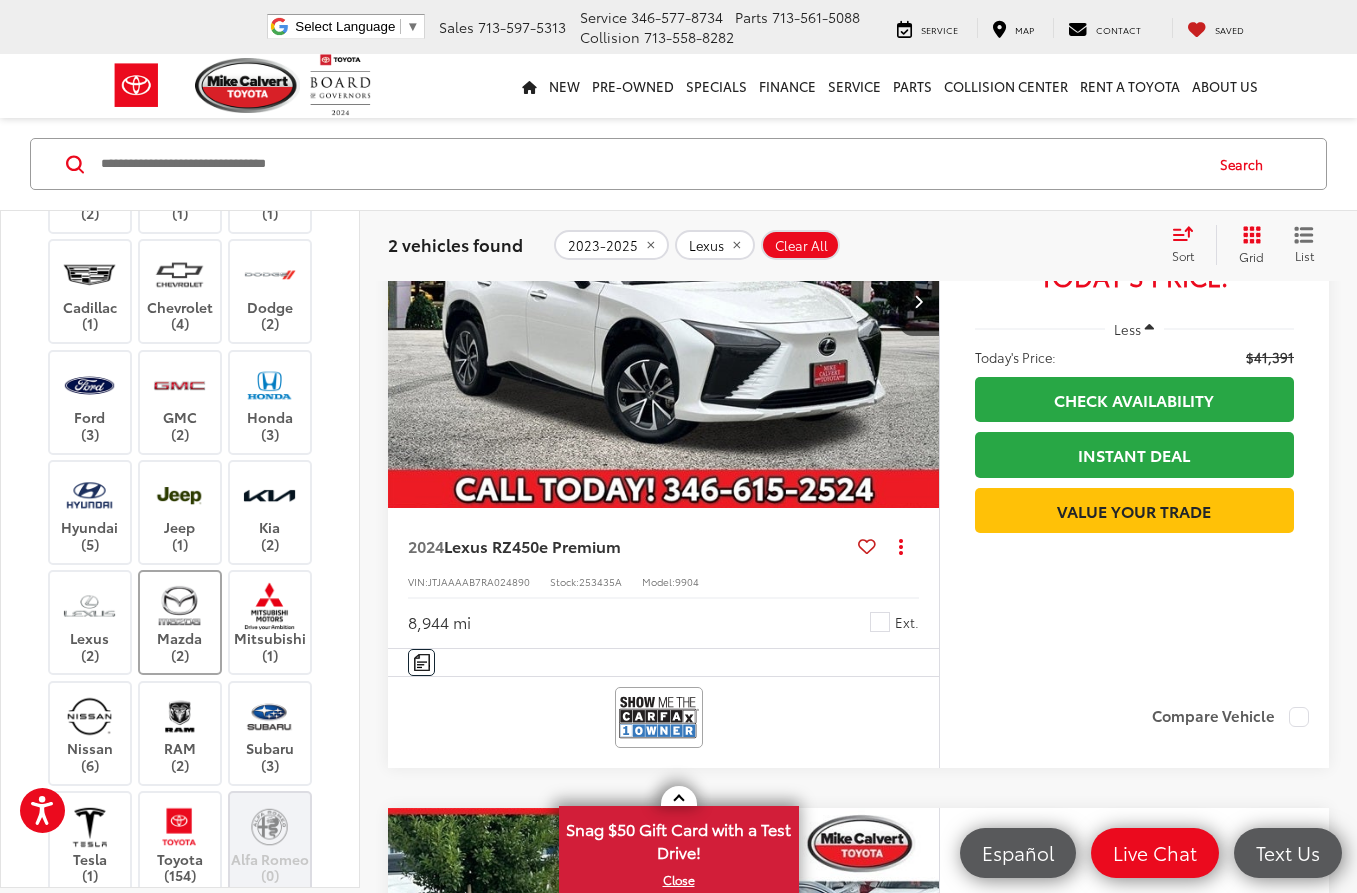 scroll, scrollTop: 128, scrollLeft: 0, axis: vertical 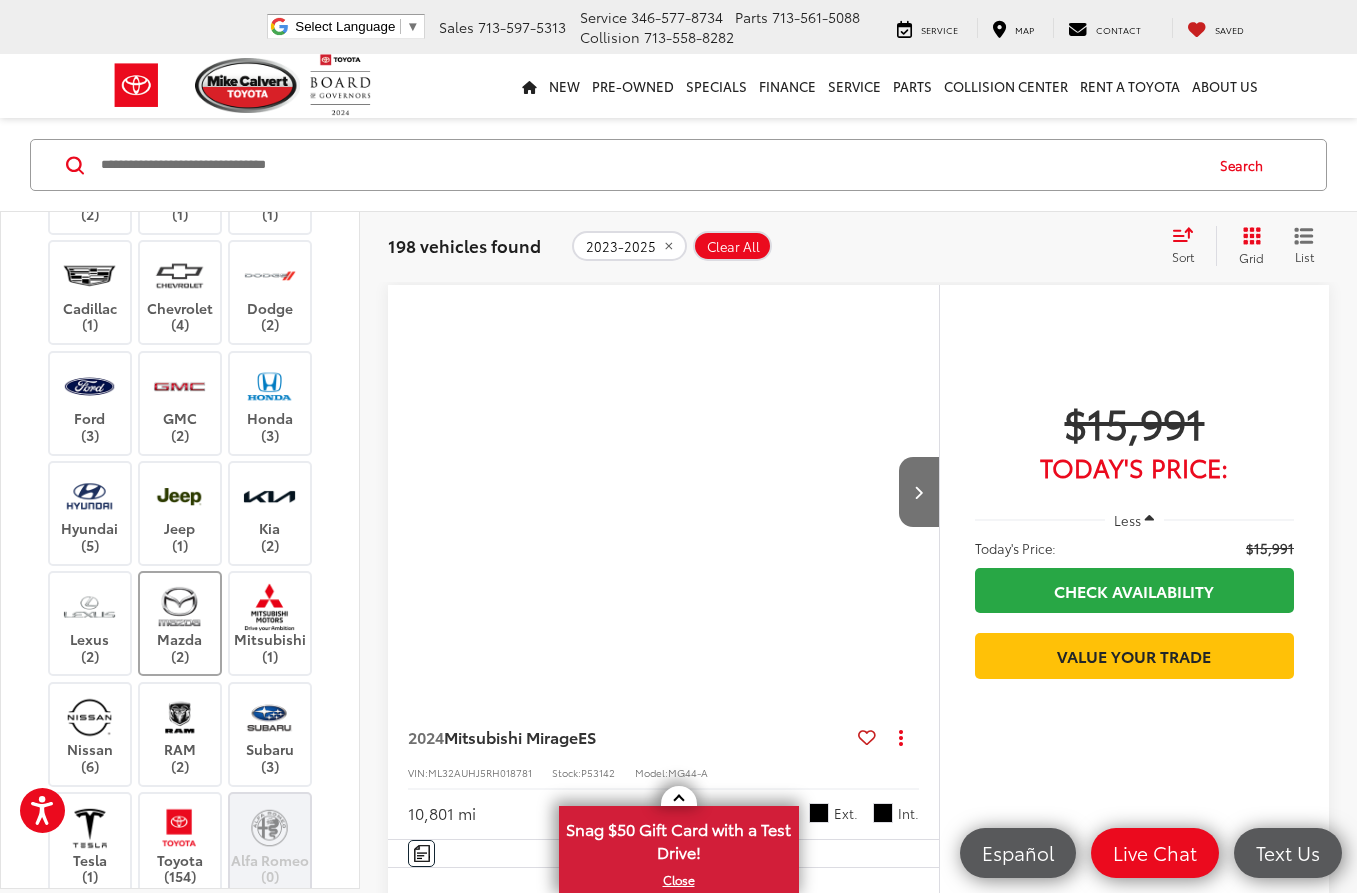 click at bounding box center [179, 606] 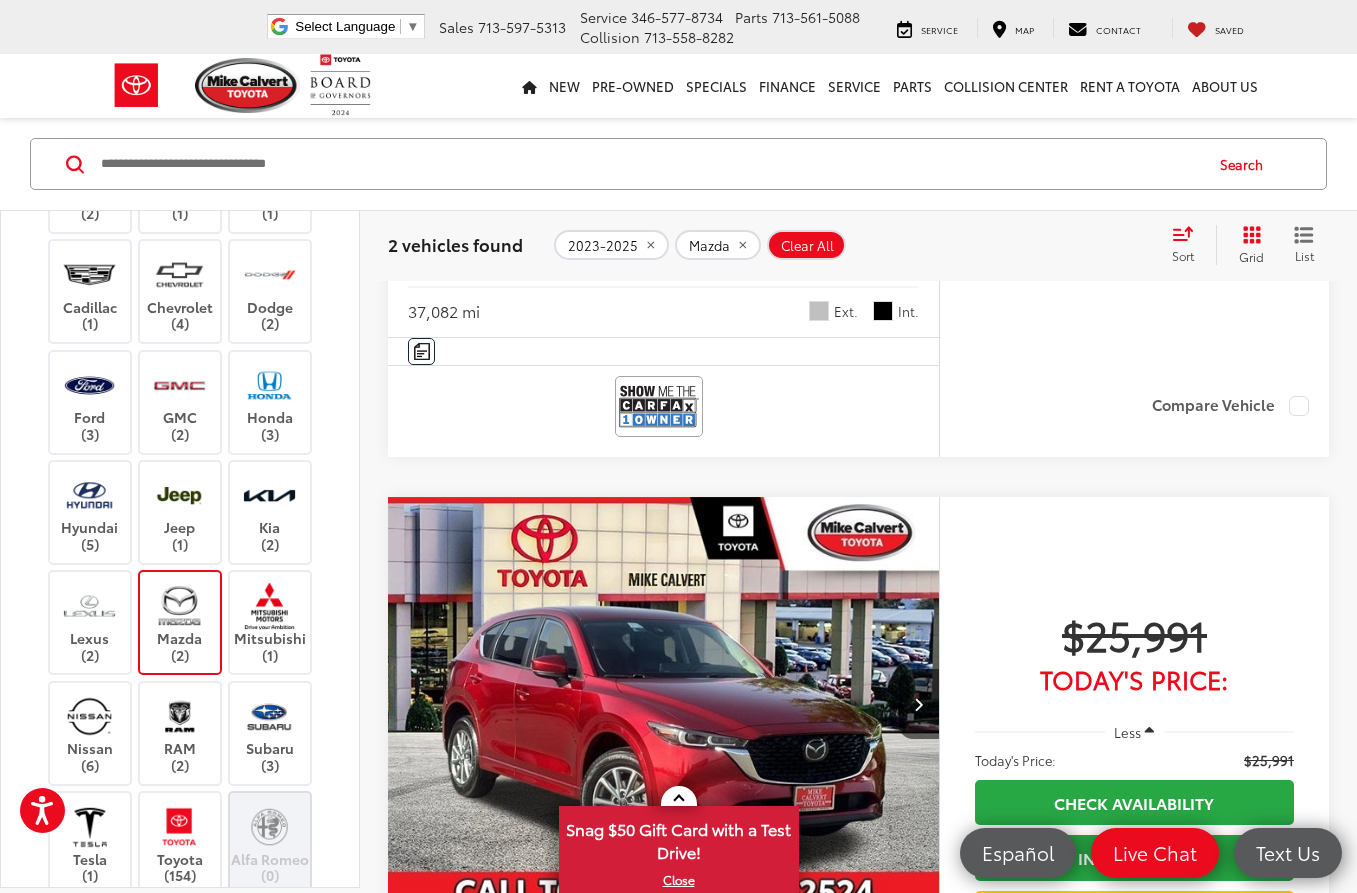 scroll, scrollTop: 458, scrollLeft: 0, axis: vertical 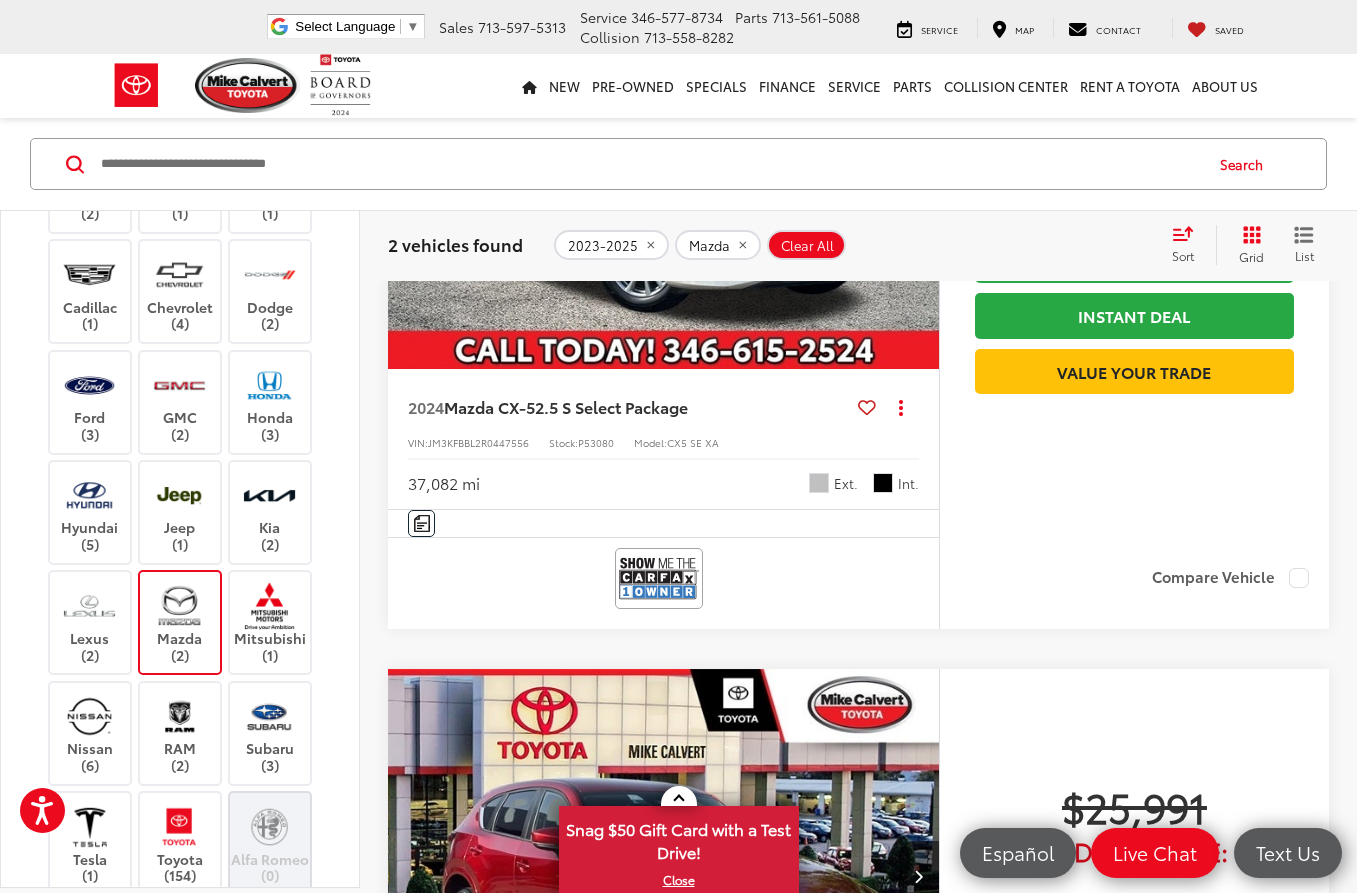 click on "2.5 S Select Package" at bounding box center [611, 406] 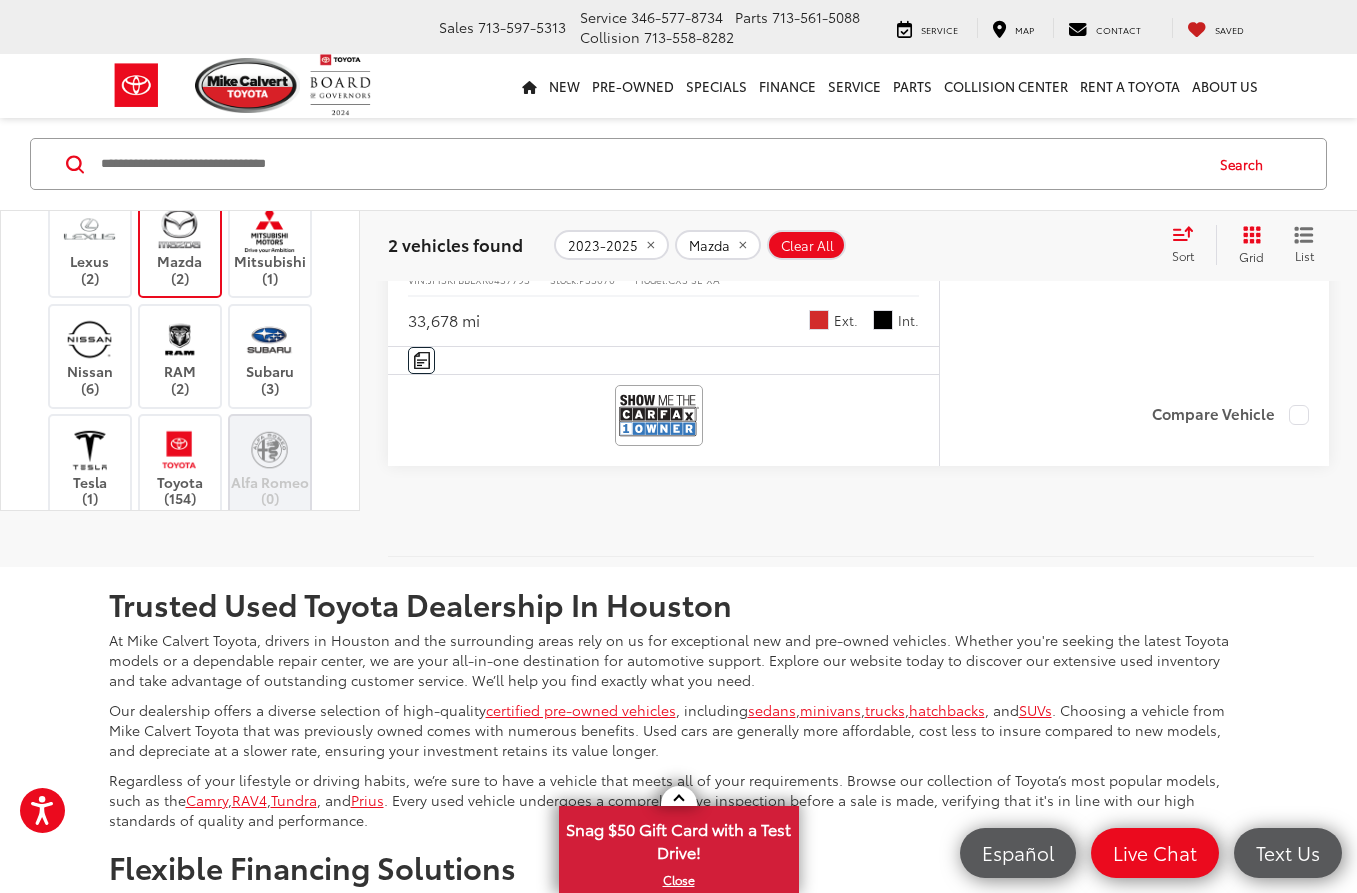 scroll, scrollTop: 1331, scrollLeft: 0, axis: vertical 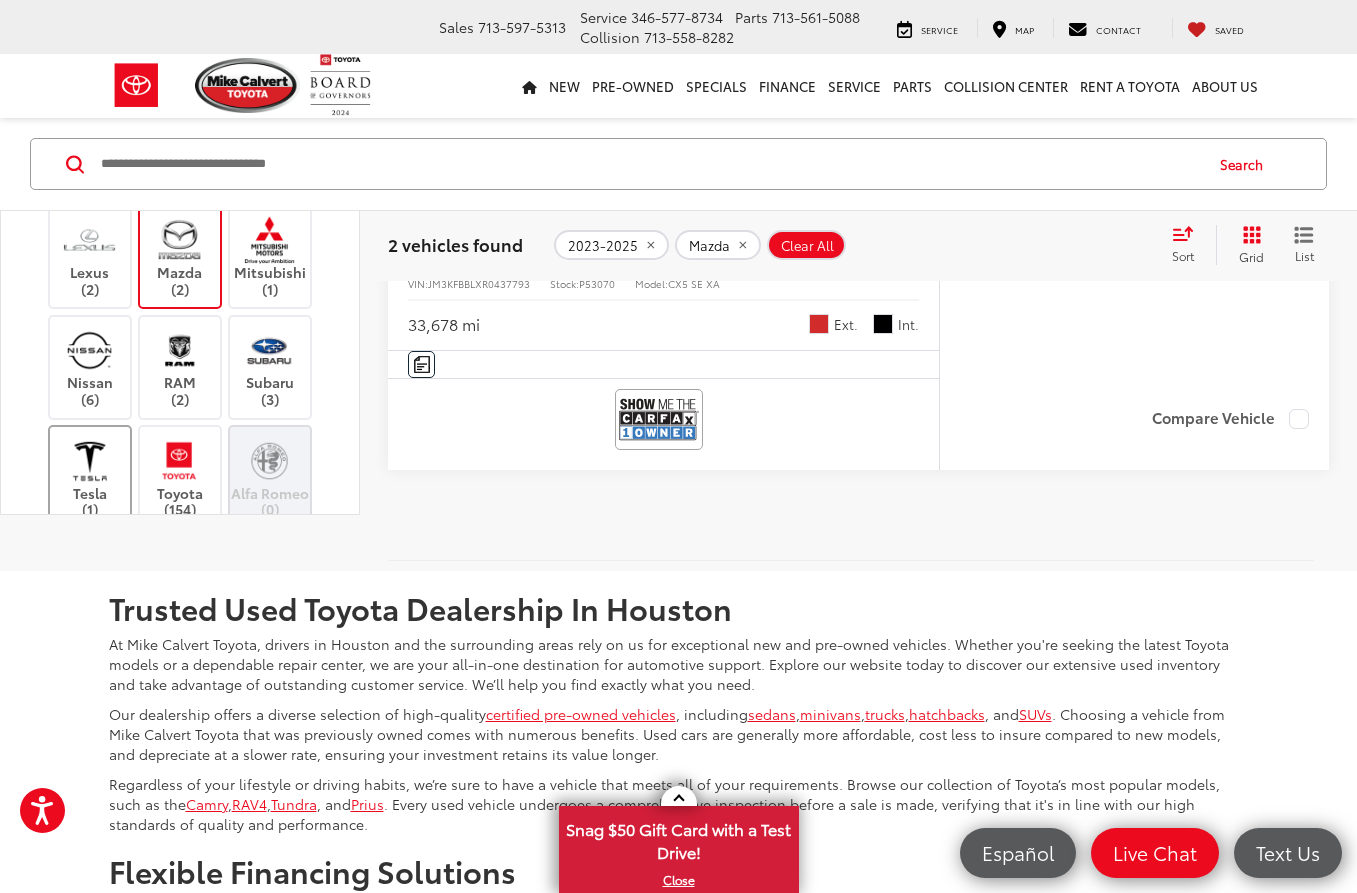 click at bounding box center (89, 460) 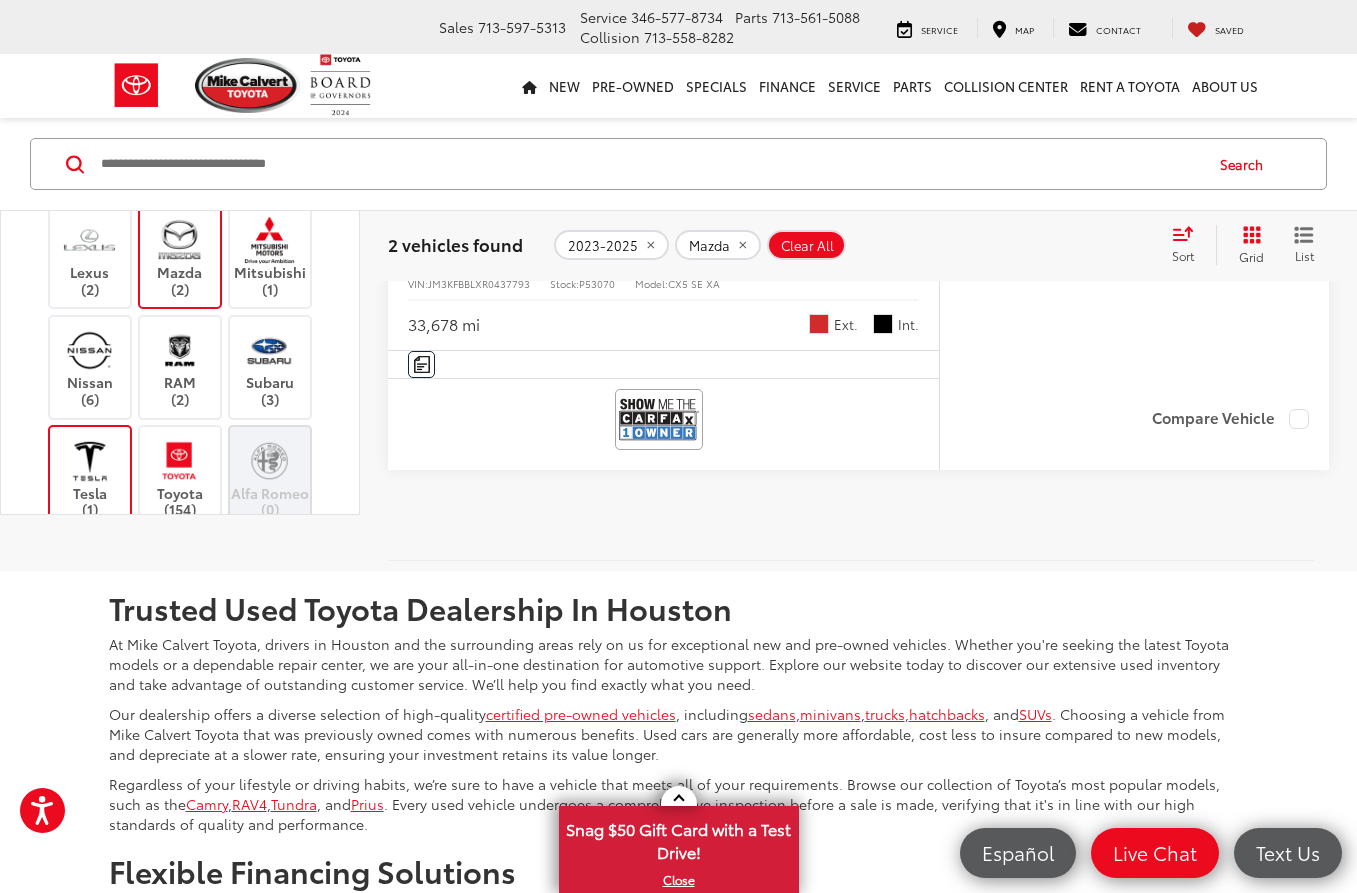 click on "Mazda   (2)" at bounding box center [180, 256] 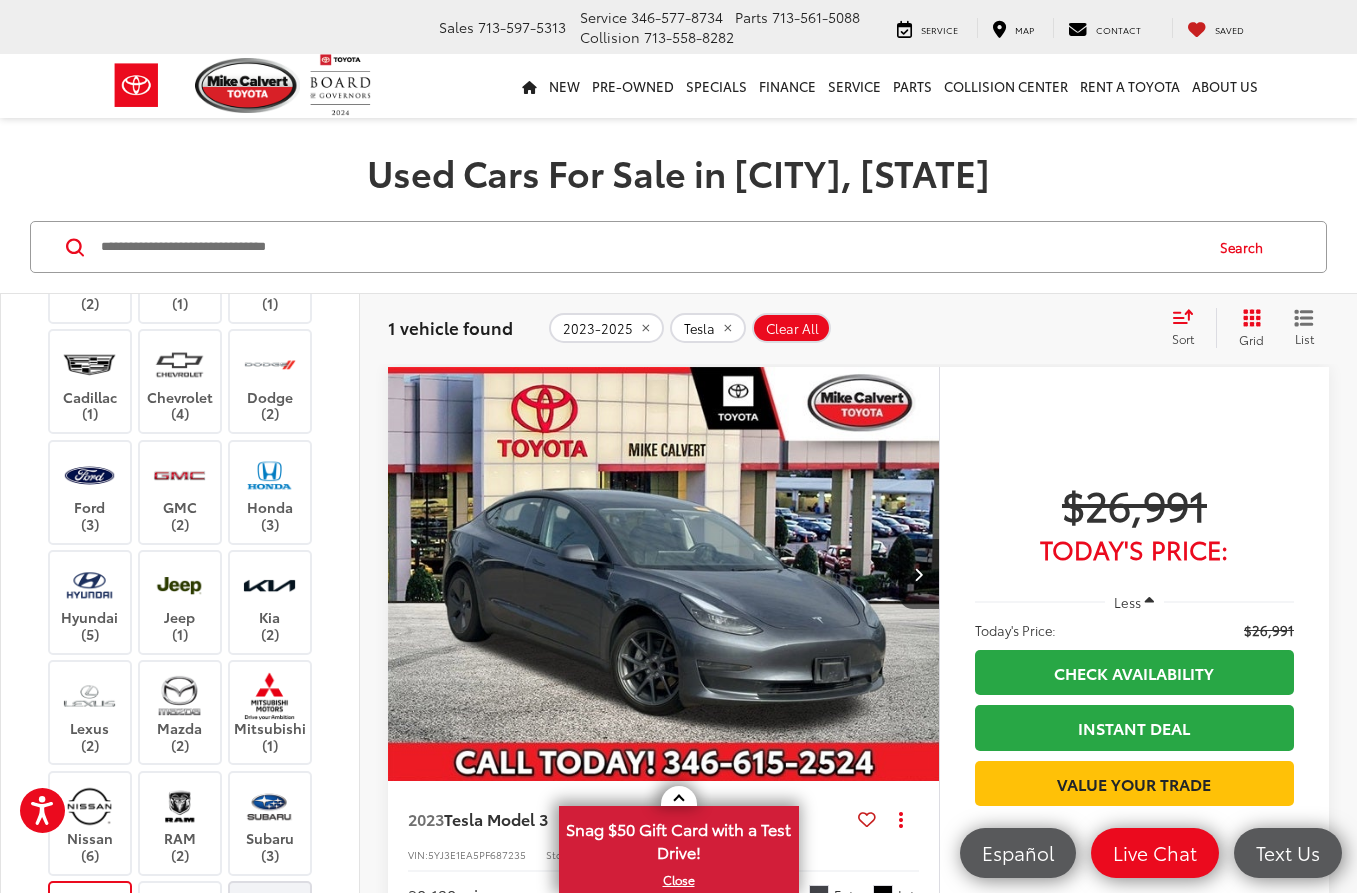scroll, scrollTop: 323, scrollLeft: 0, axis: vertical 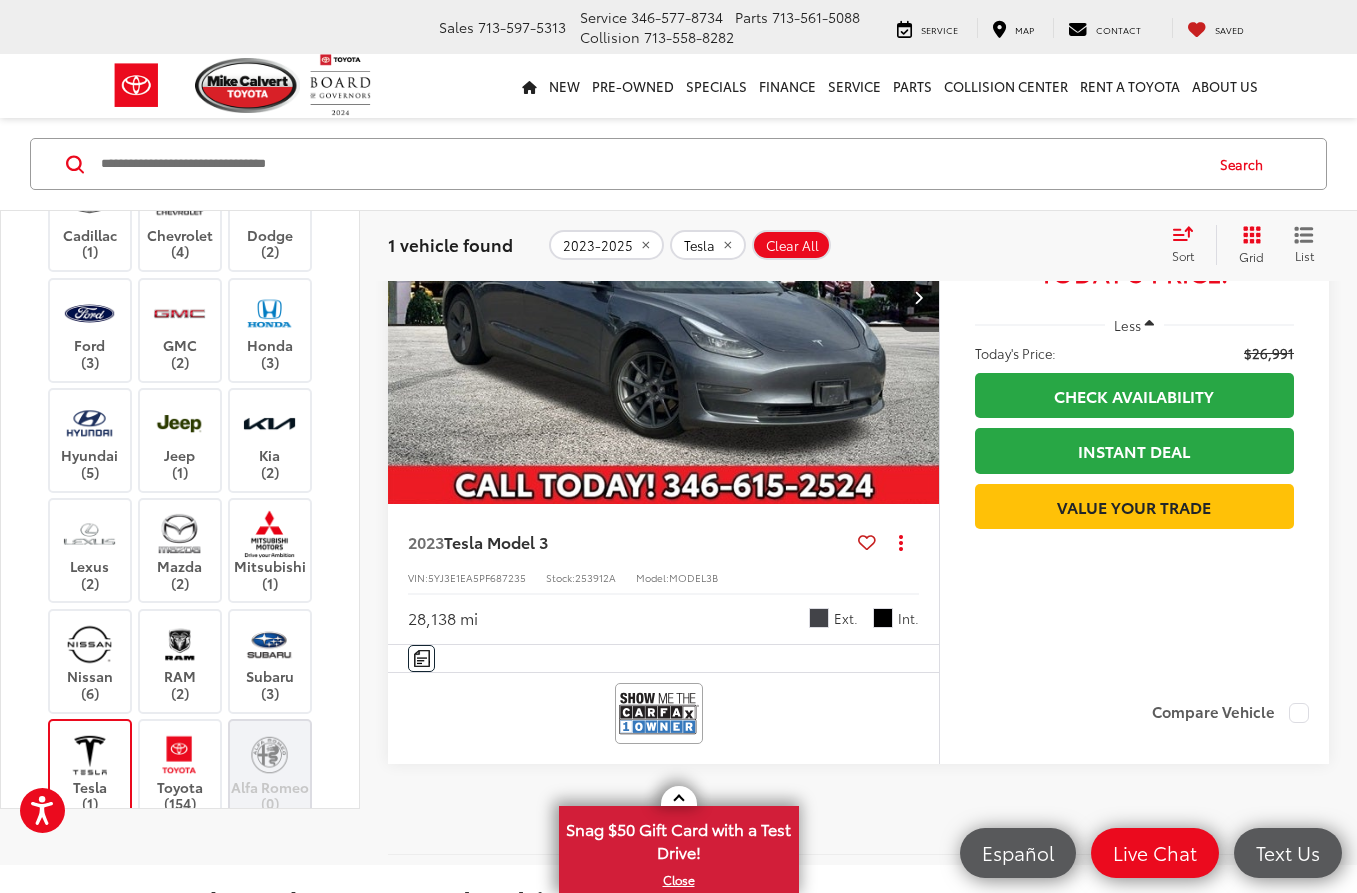 click on "Tesla   (1)" at bounding box center (90, 771) 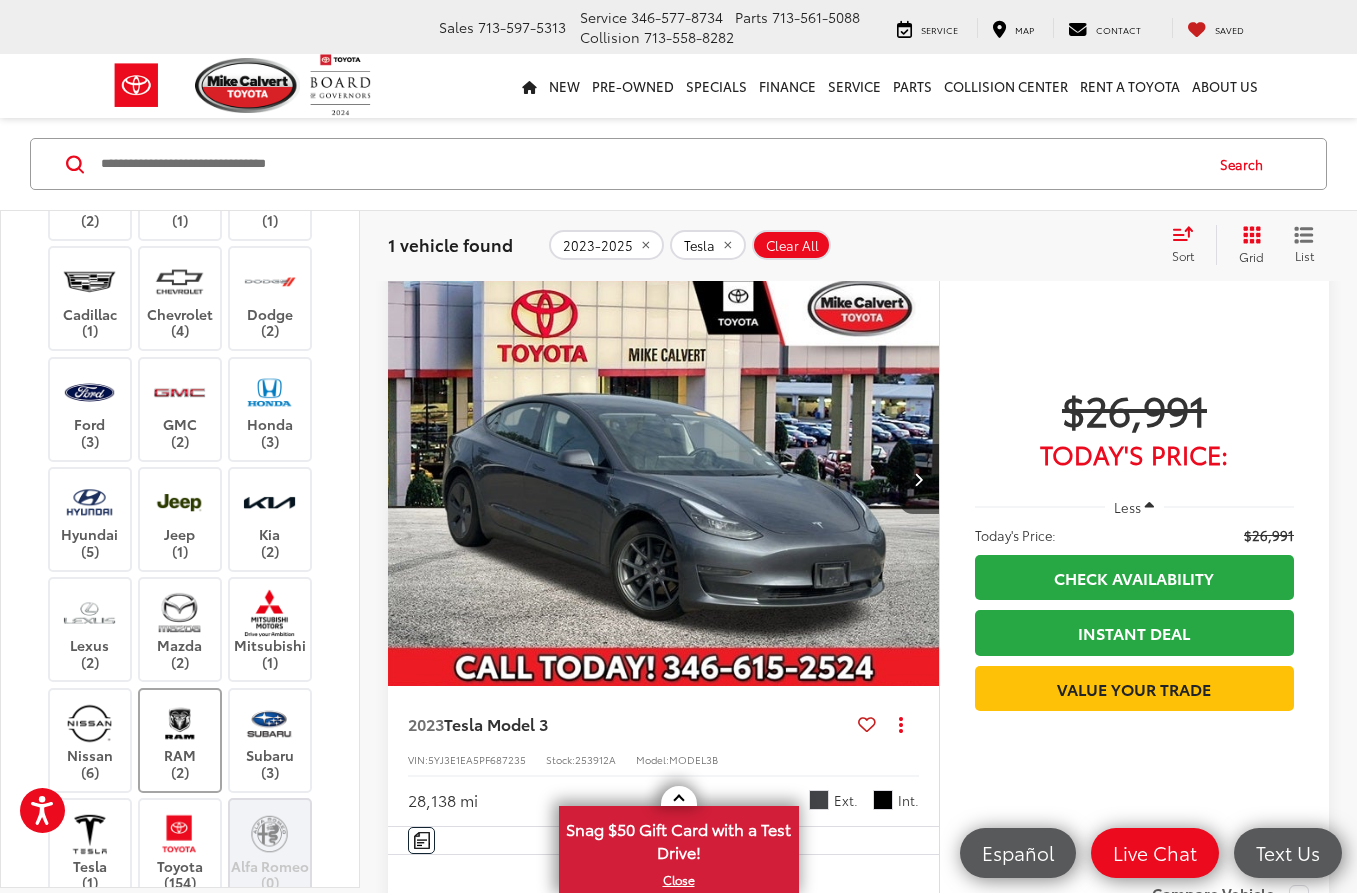 scroll, scrollTop: 128, scrollLeft: 0, axis: vertical 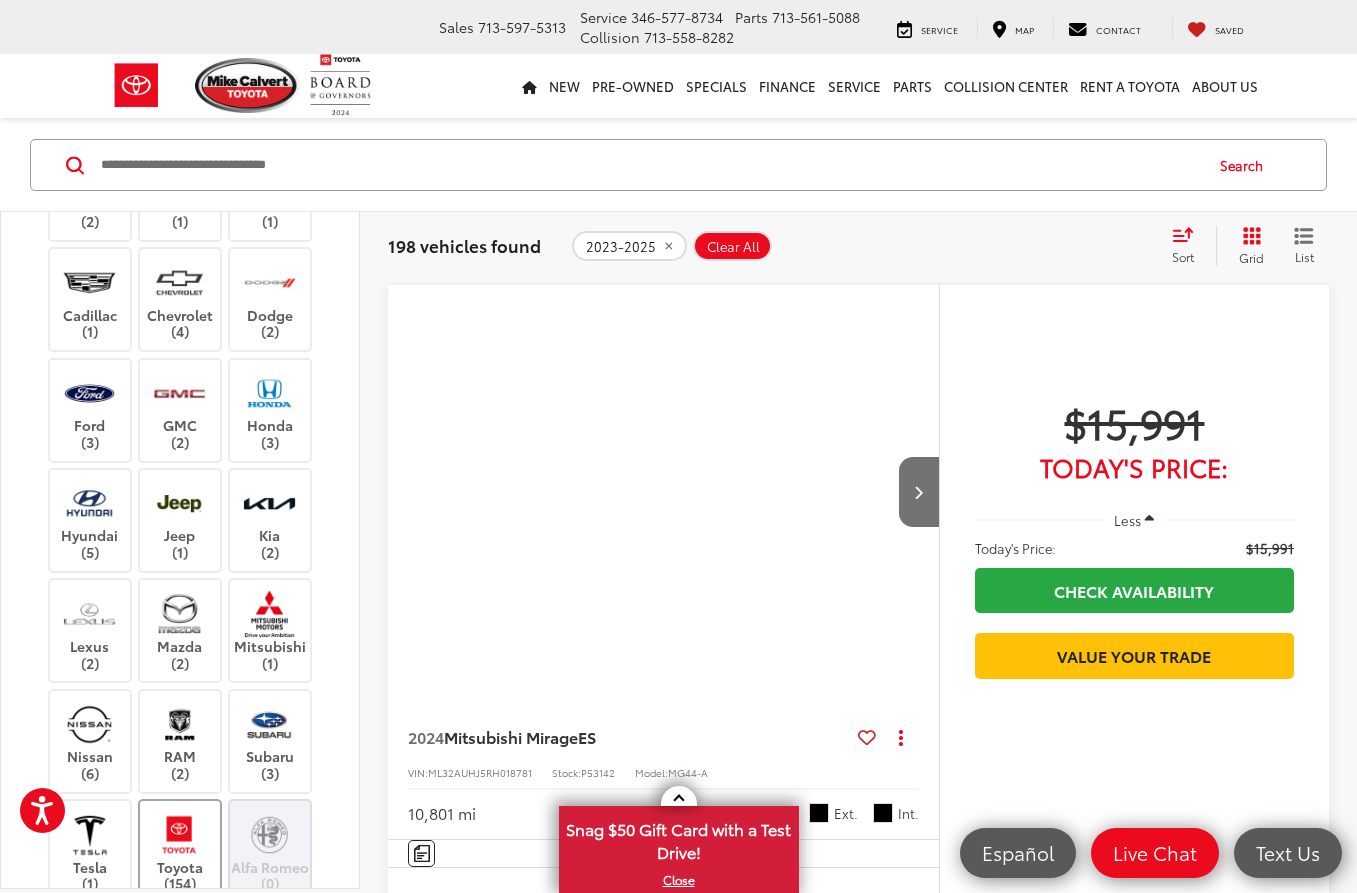 click at bounding box center (179, 834) 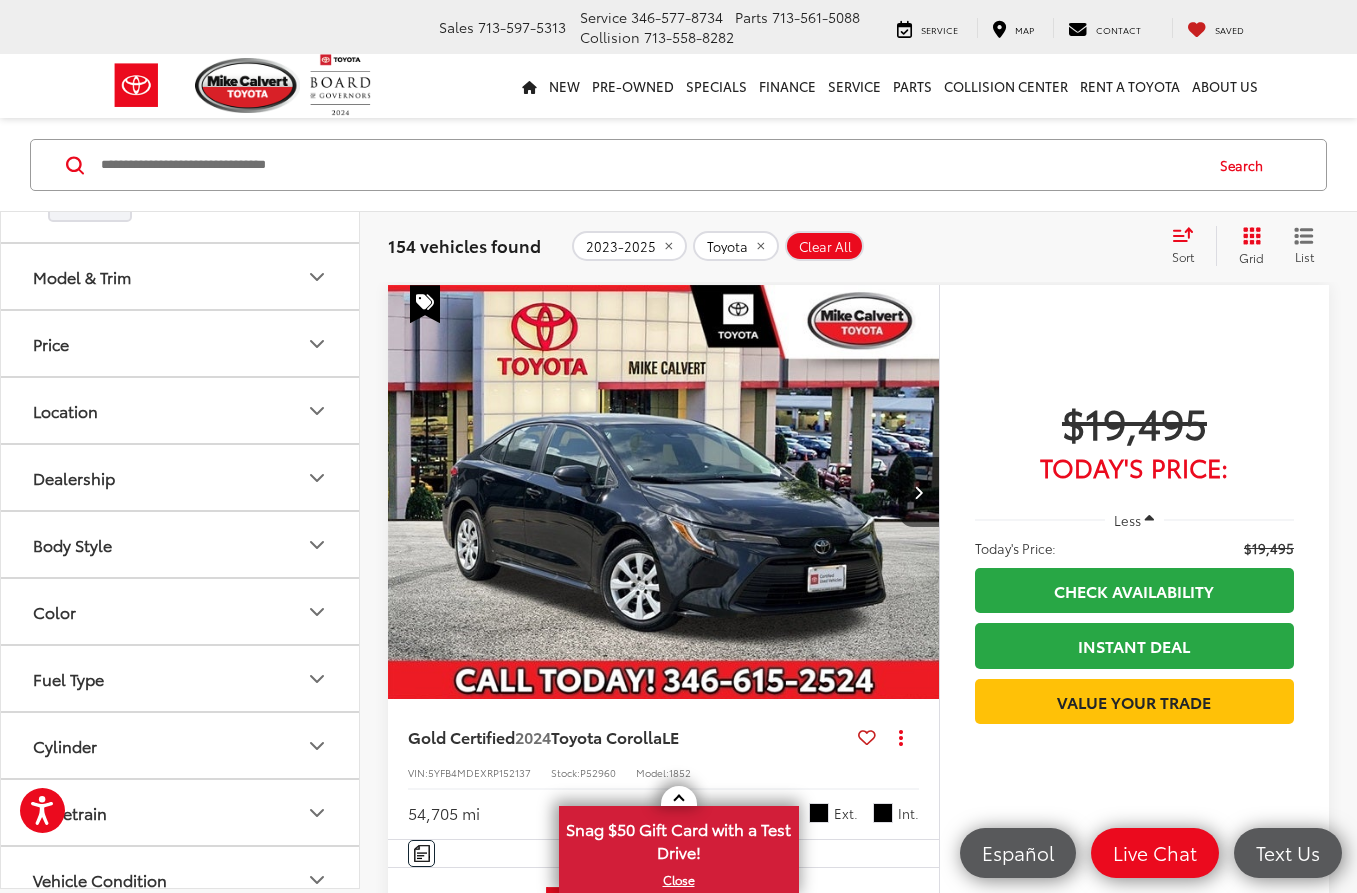 scroll, scrollTop: 1398, scrollLeft: 0, axis: vertical 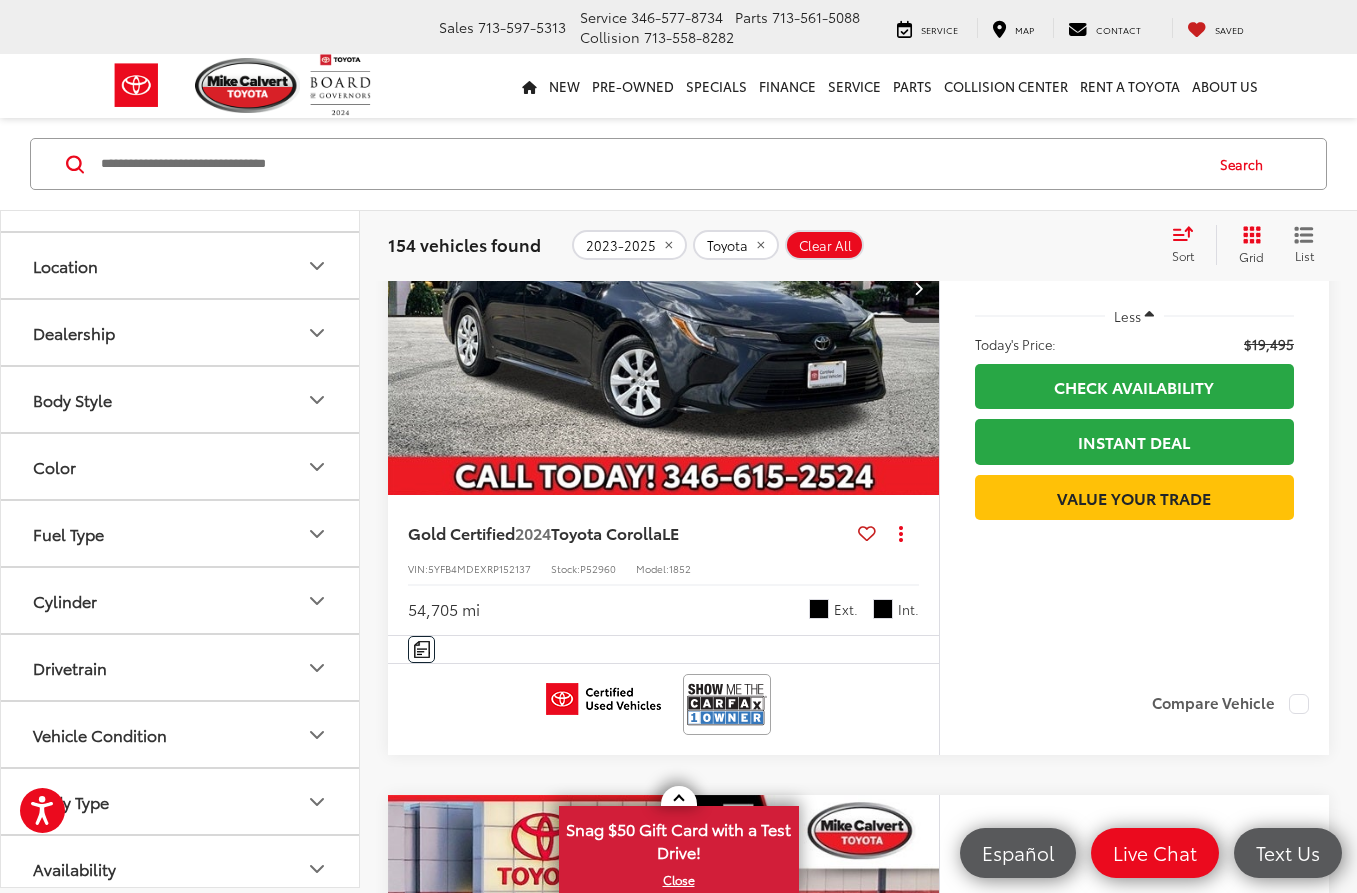 click on "Body Style" at bounding box center (181, 399) 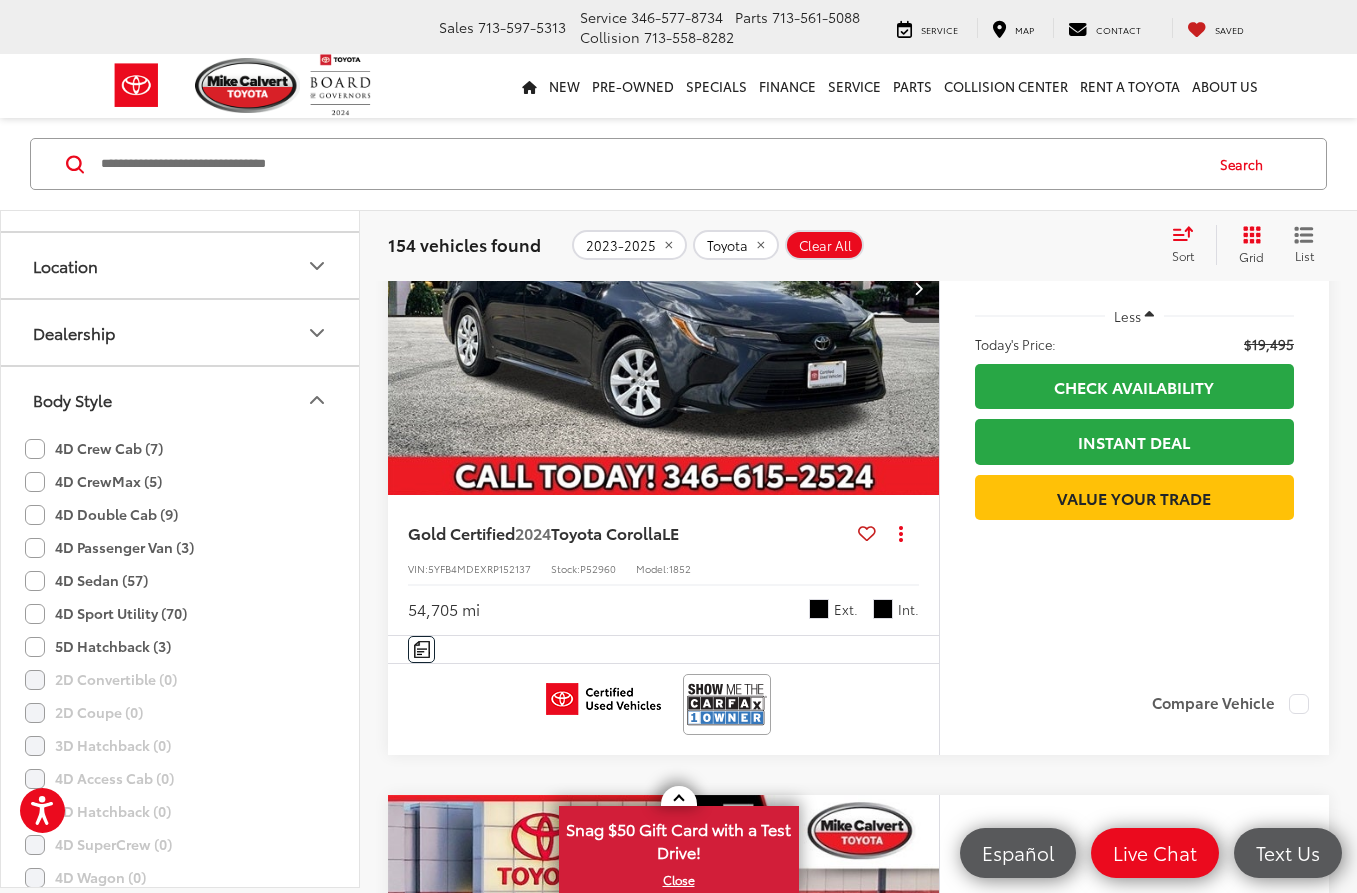 click on "4D Sport Utility (70)" 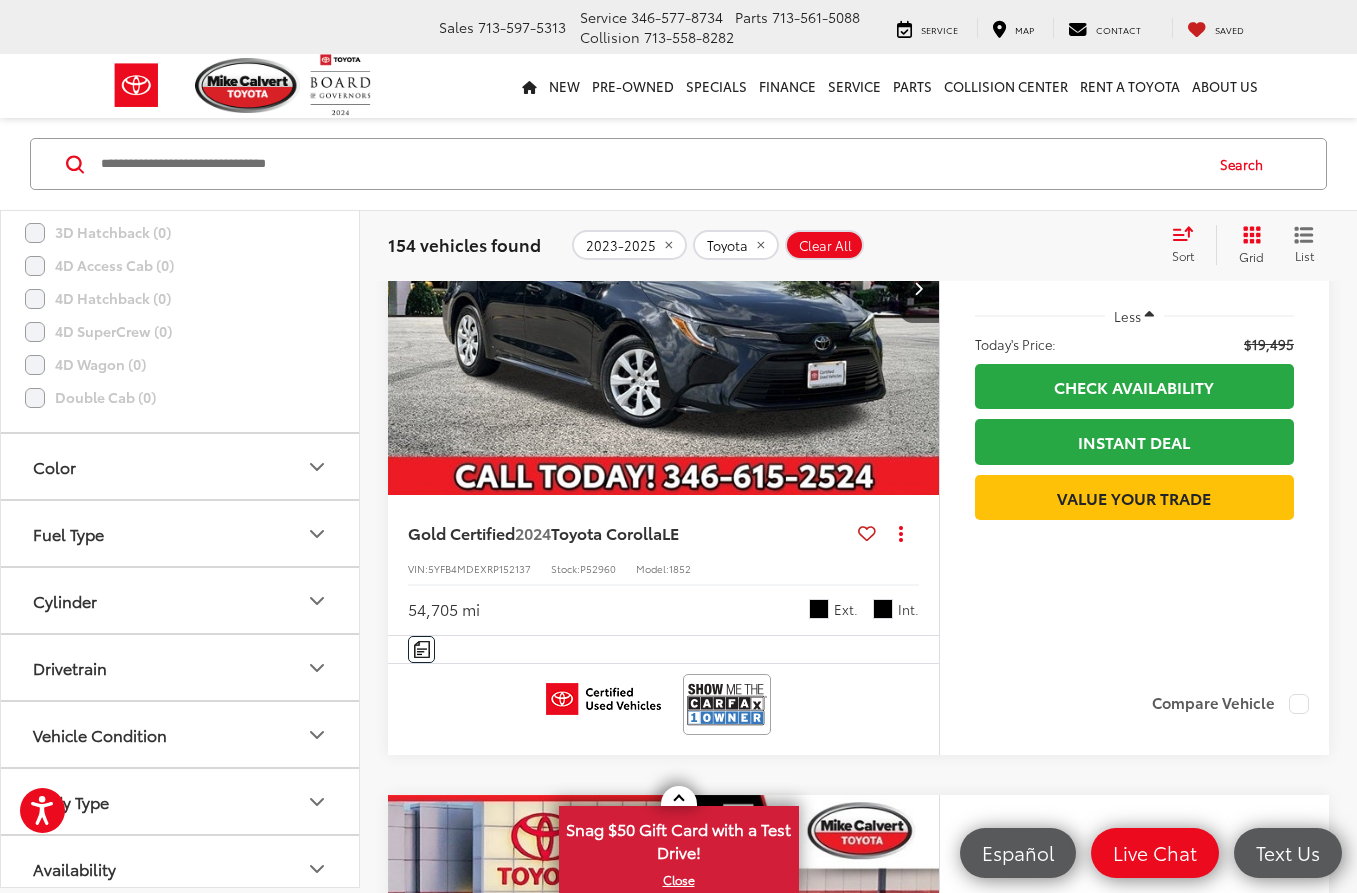 click on "Body Type" at bounding box center [181, 801] 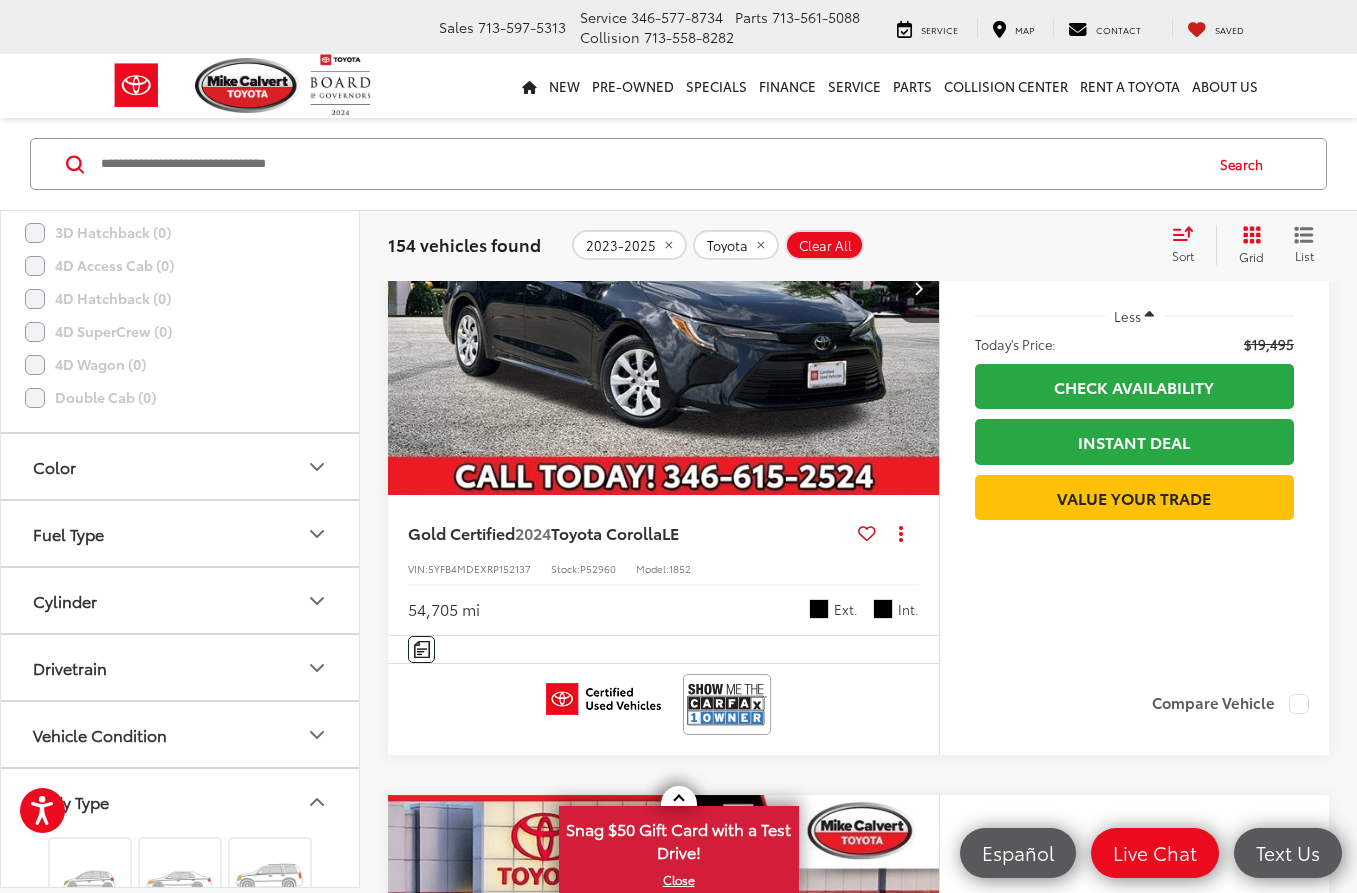scroll, scrollTop: 2310, scrollLeft: 0, axis: vertical 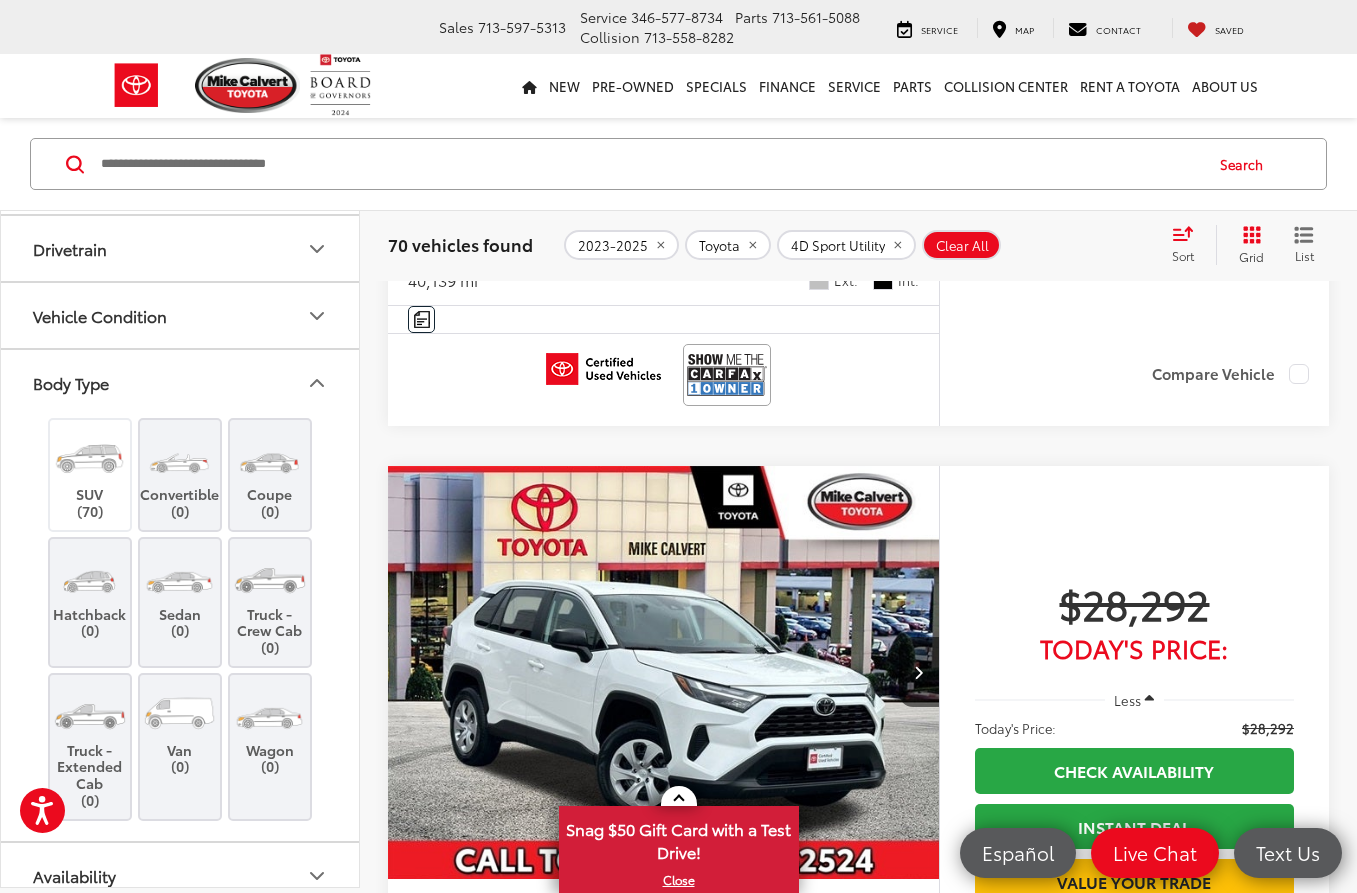 click on "Vehicle Condition" 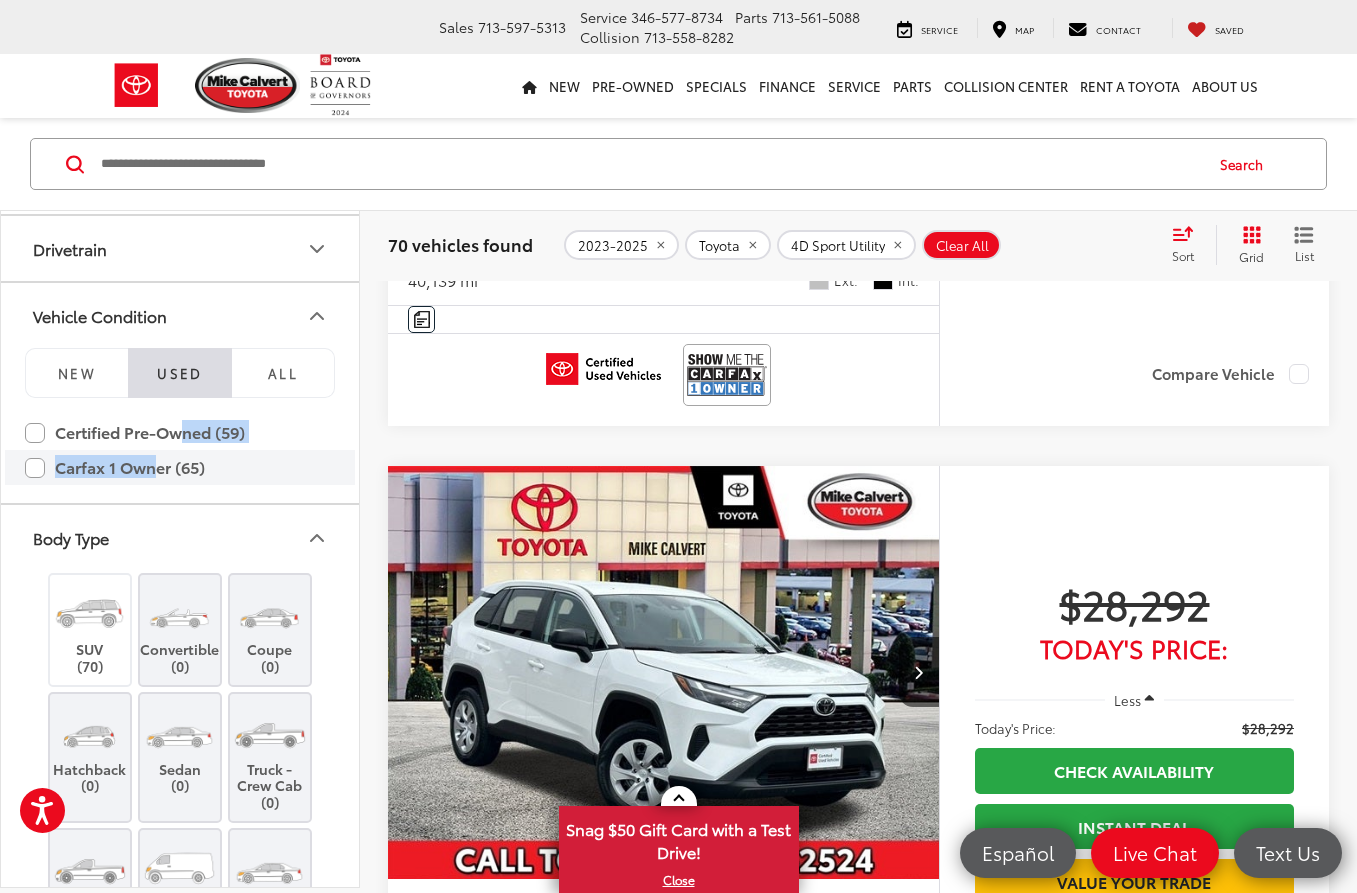 drag, startPoint x: 182, startPoint y: 418, endPoint x: 154, endPoint y: 456, distance: 47.201694 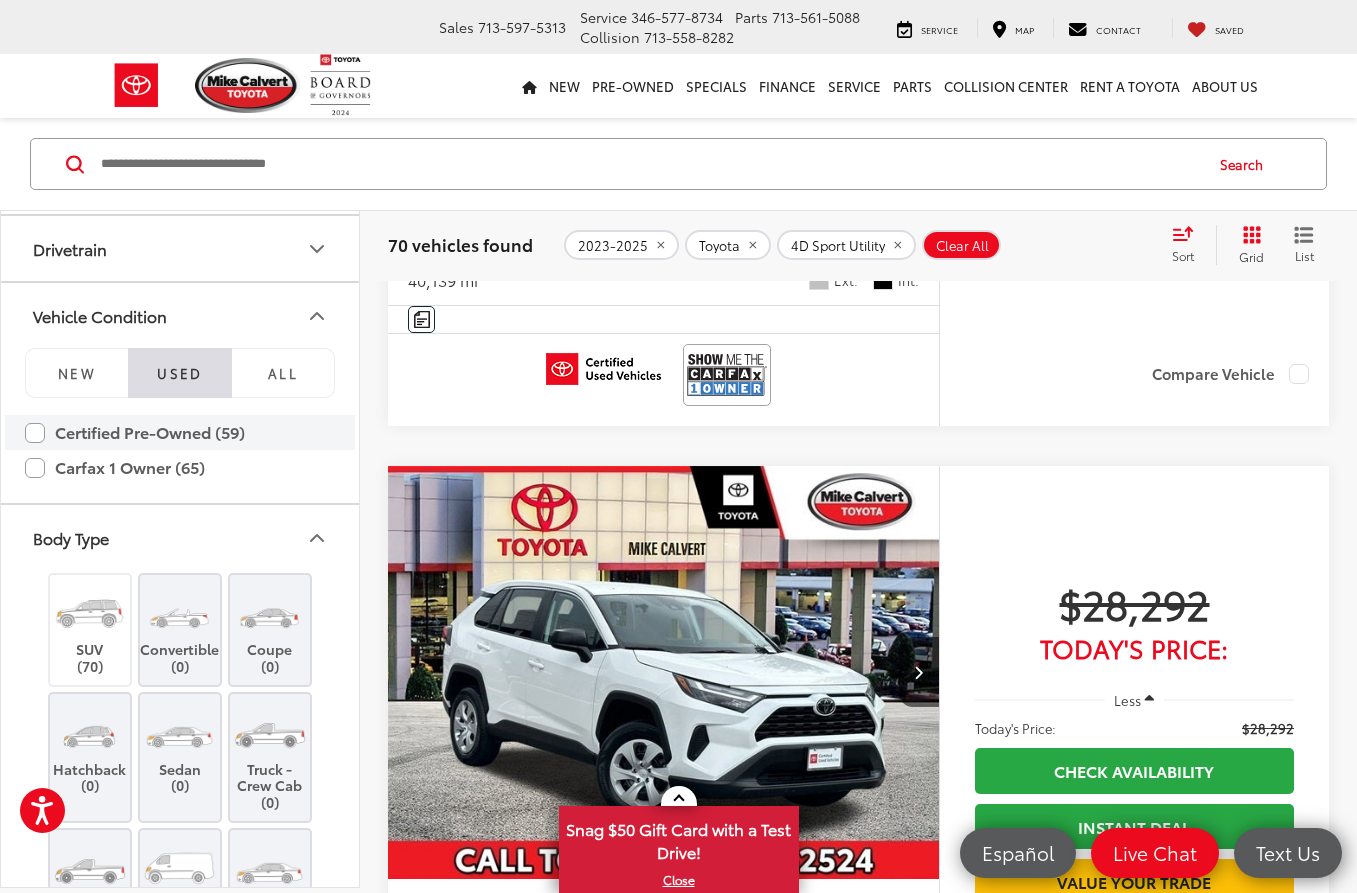 click on "Certified Pre-Owned (59)" at bounding box center [180, 432] 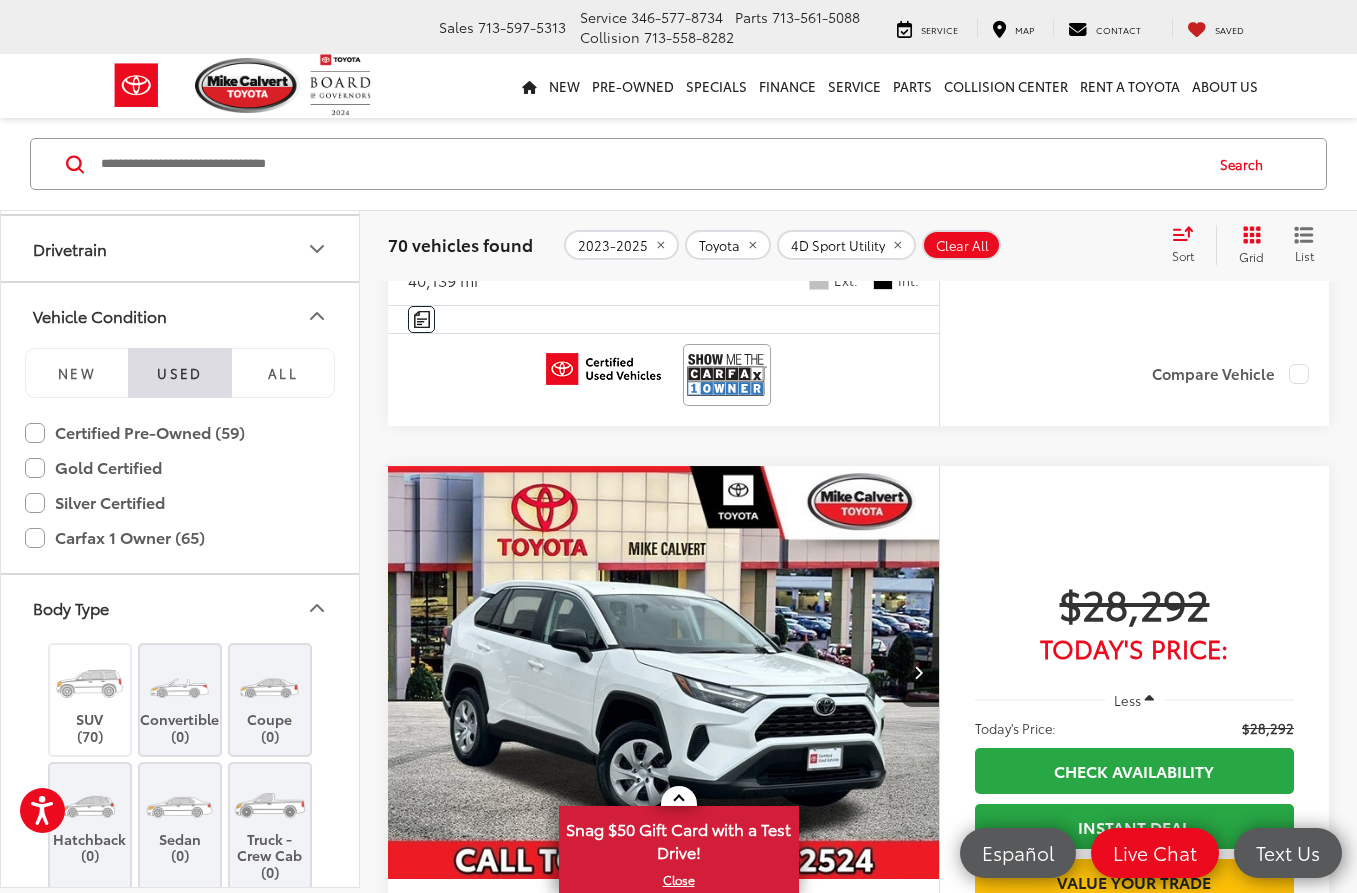 click on "Gold Certified" at bounding box center (180, 467) 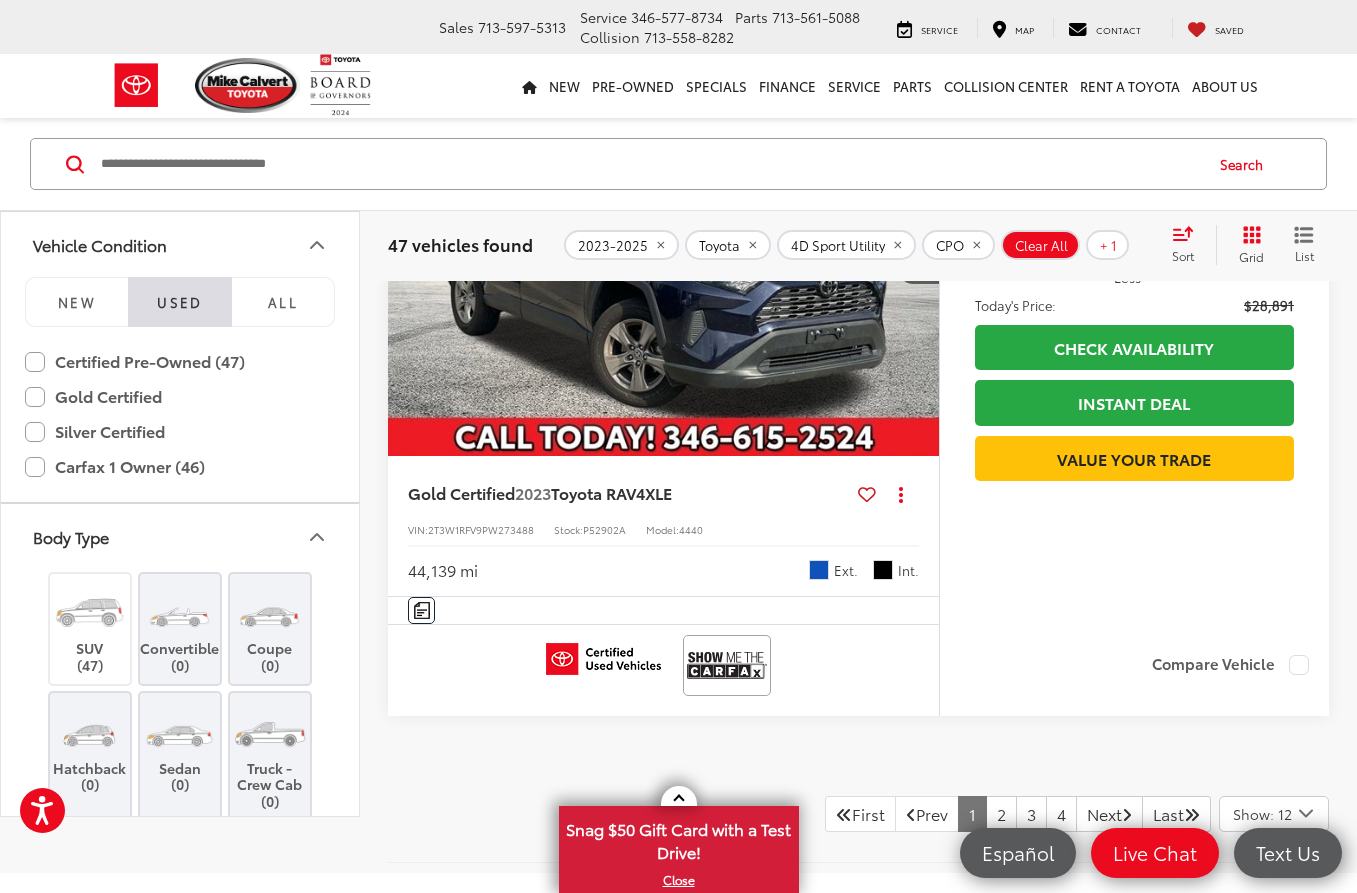 scroll, scrollTop: 8446, scrollLeft: 0, axis: vertical 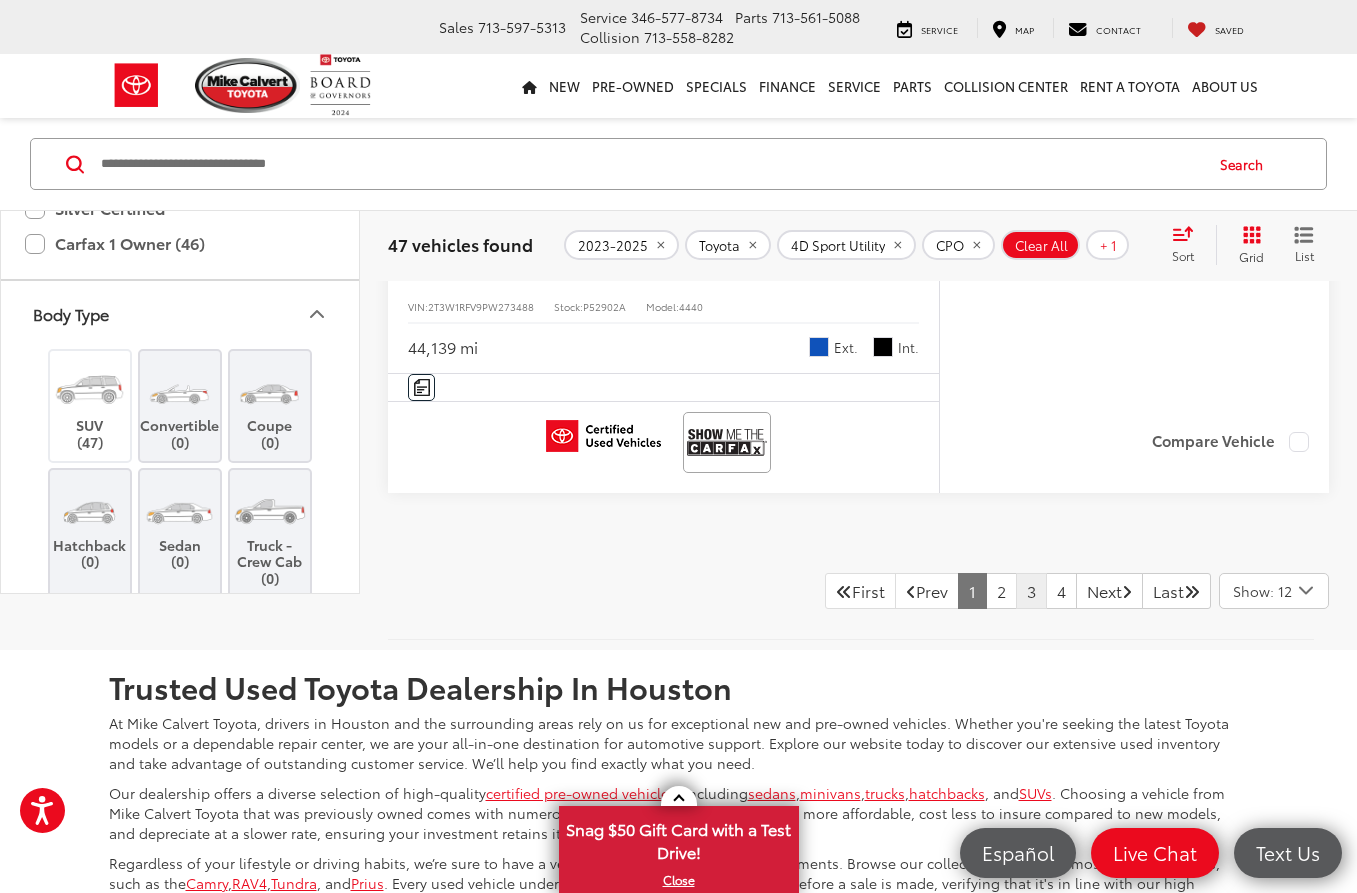 click on "3" at bounding box center (1031, 591) 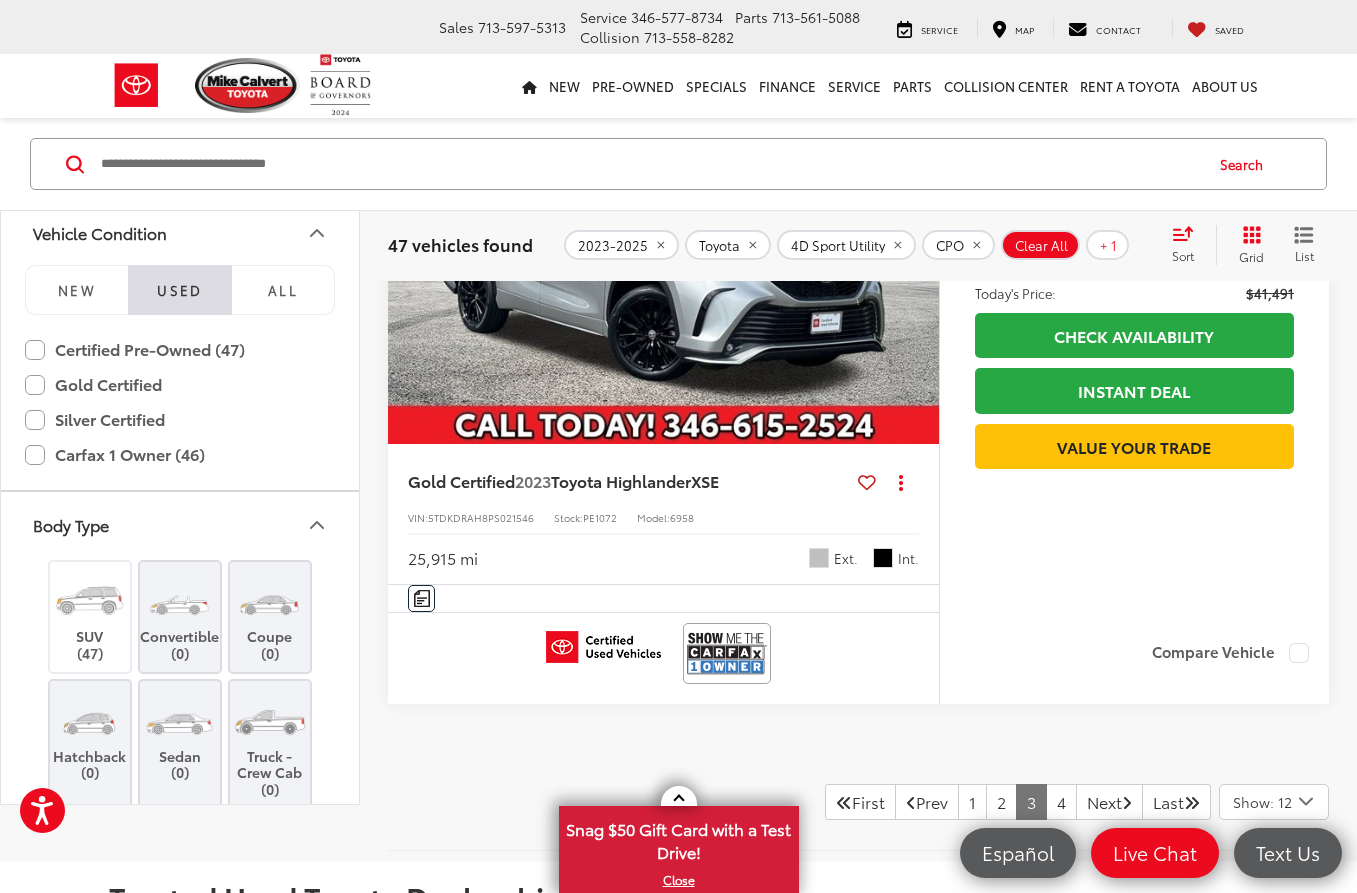 scroll, scrollTop: 8239, scrollLeft: 0, axis: vertical 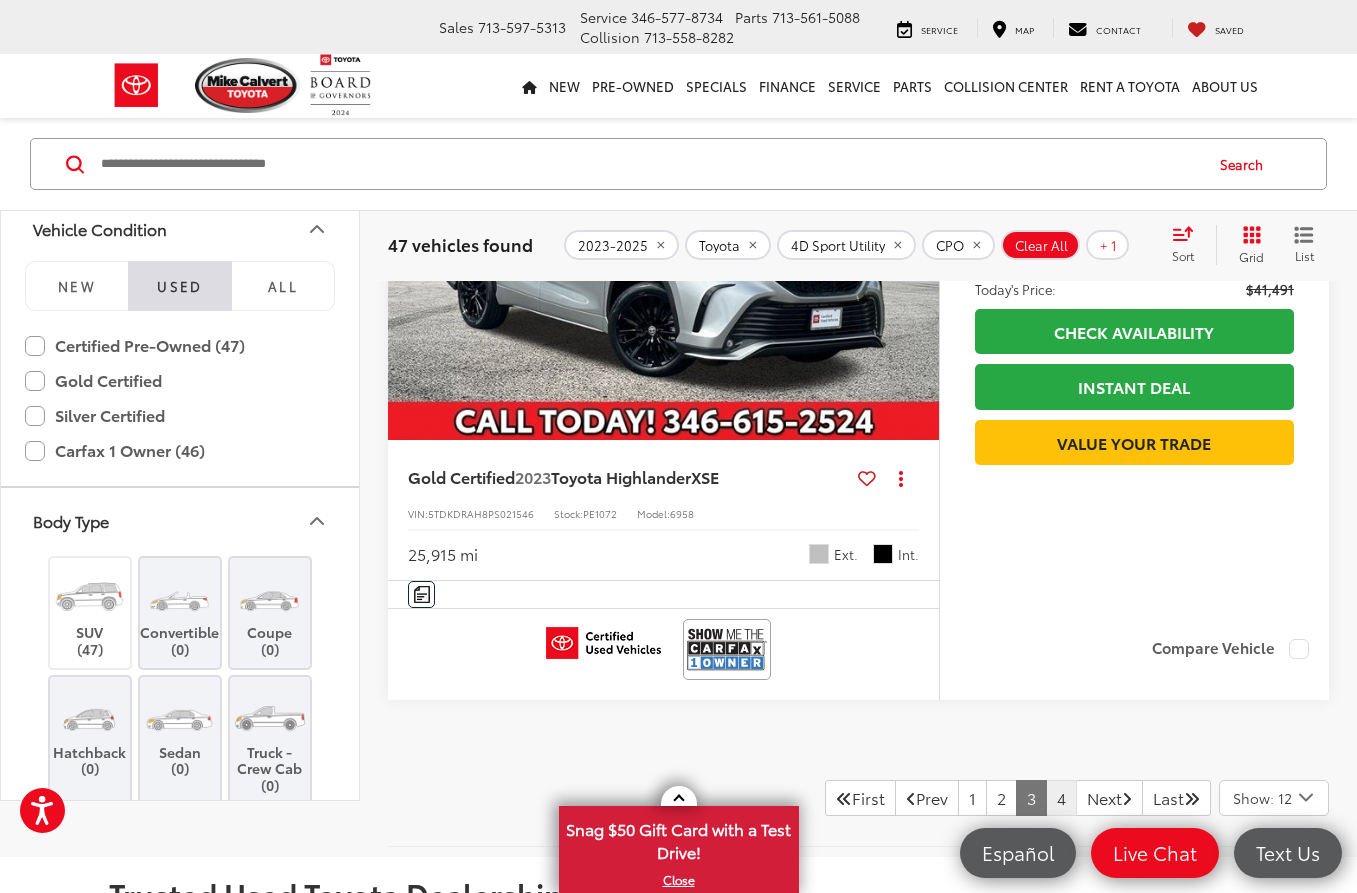 click on "4" at bounding box center [1061, 798] 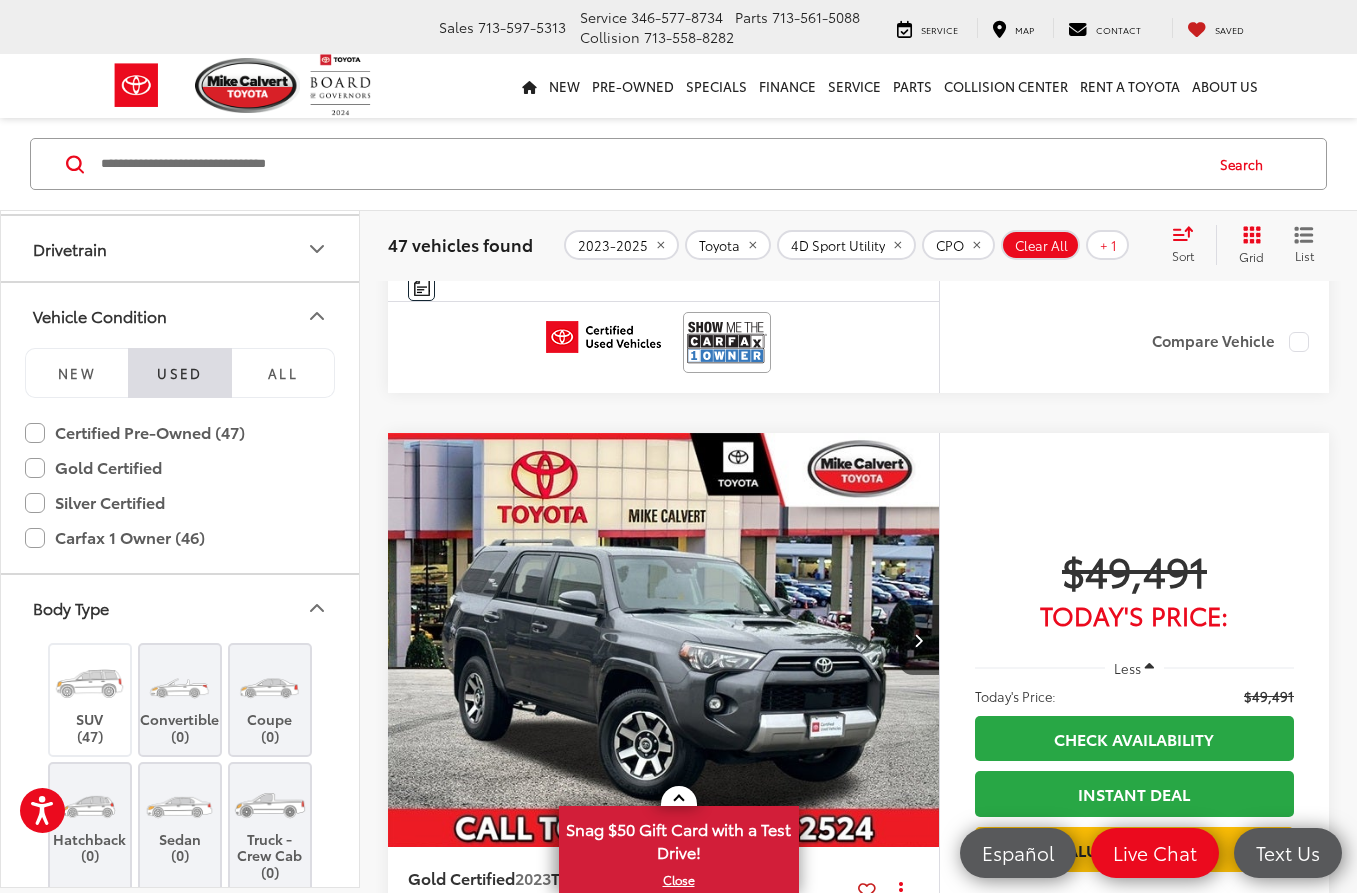 scroll, scrollTop: 3919, scrollLeft: 0, axis: vertical 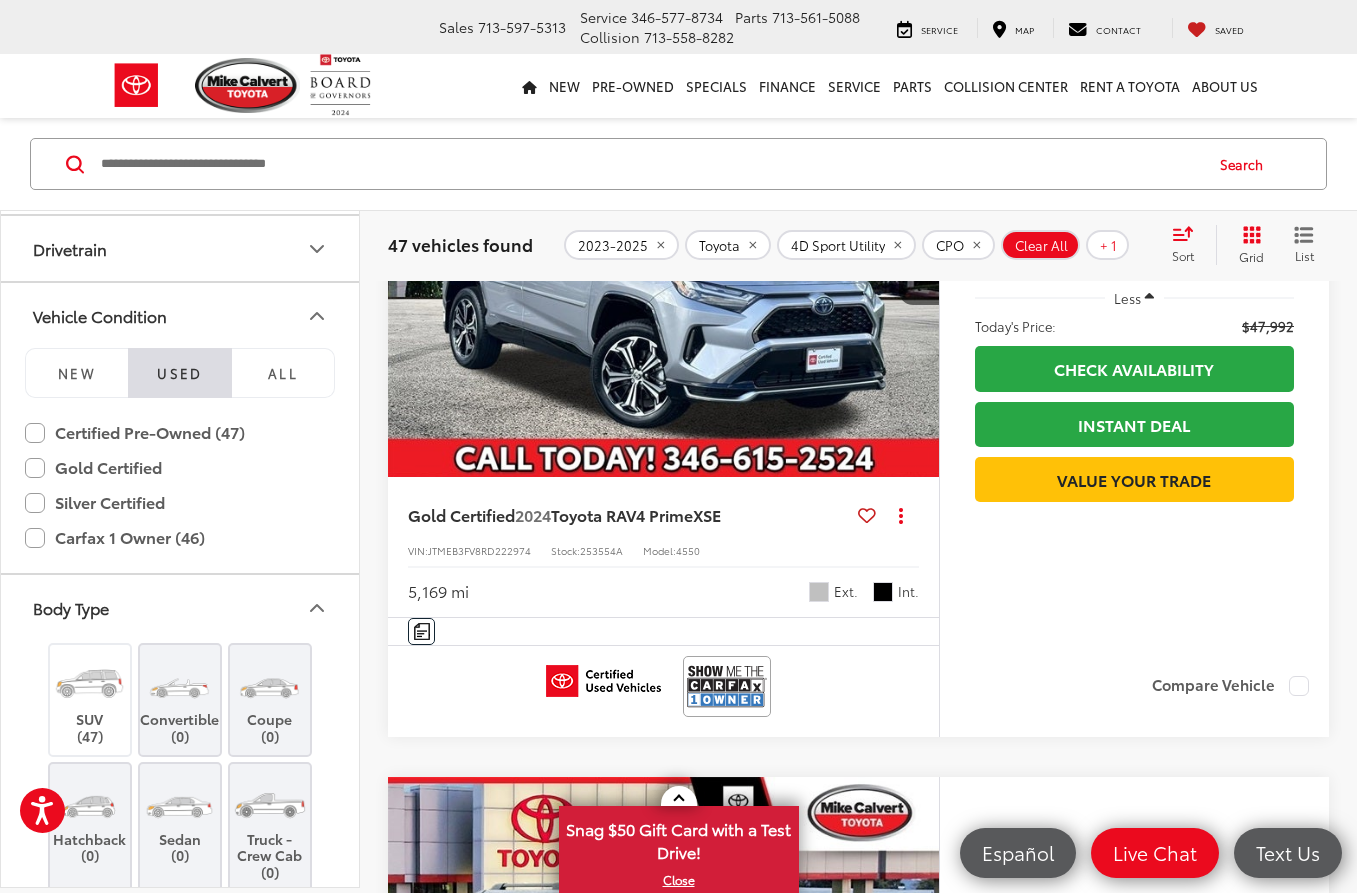 click on "XSE" at bounding box center (707, 514) 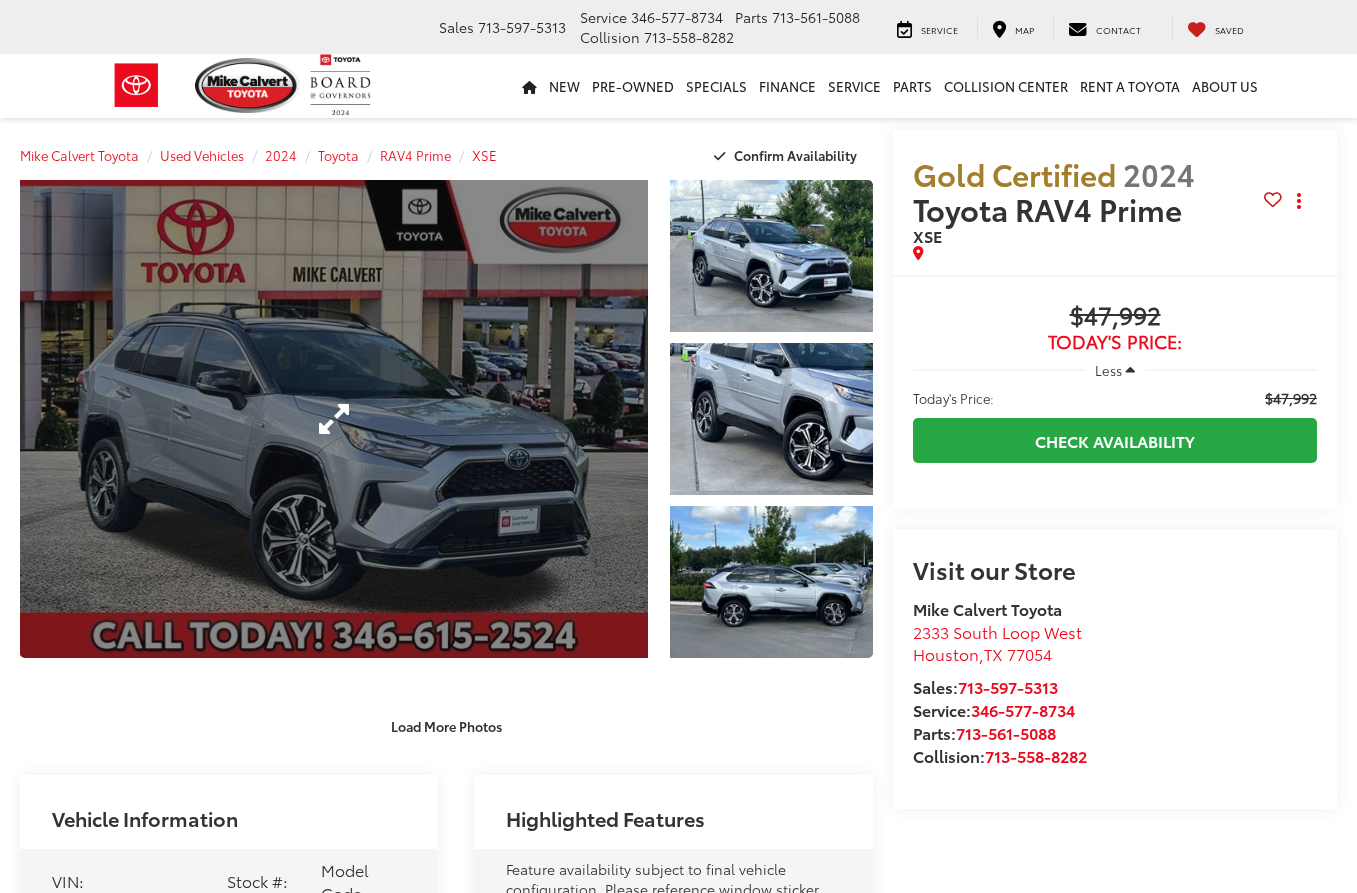 click at bounding box center [334, 419] 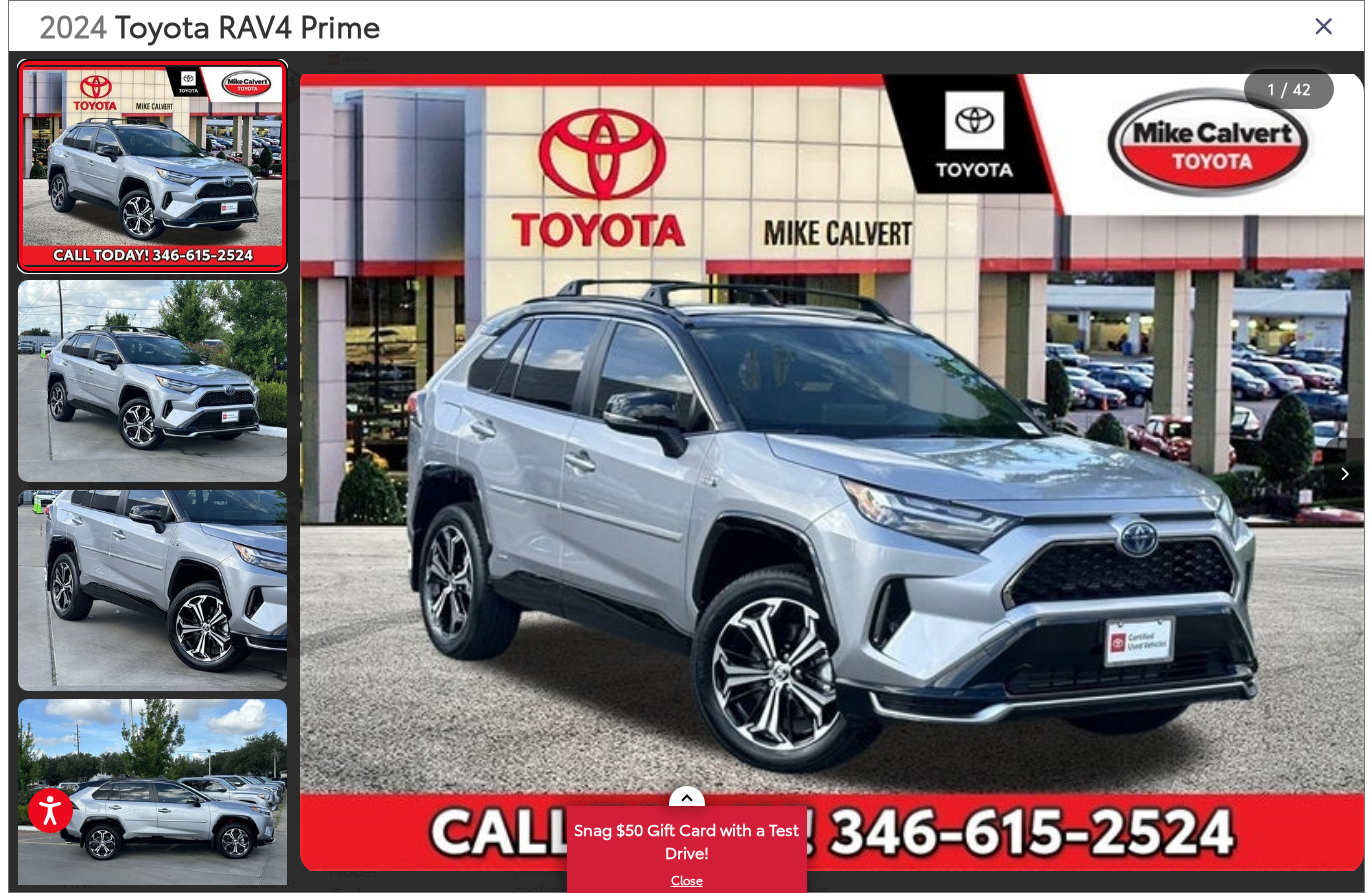 scroll, scrollTop: 0, scrollLeft: 0, axis: both 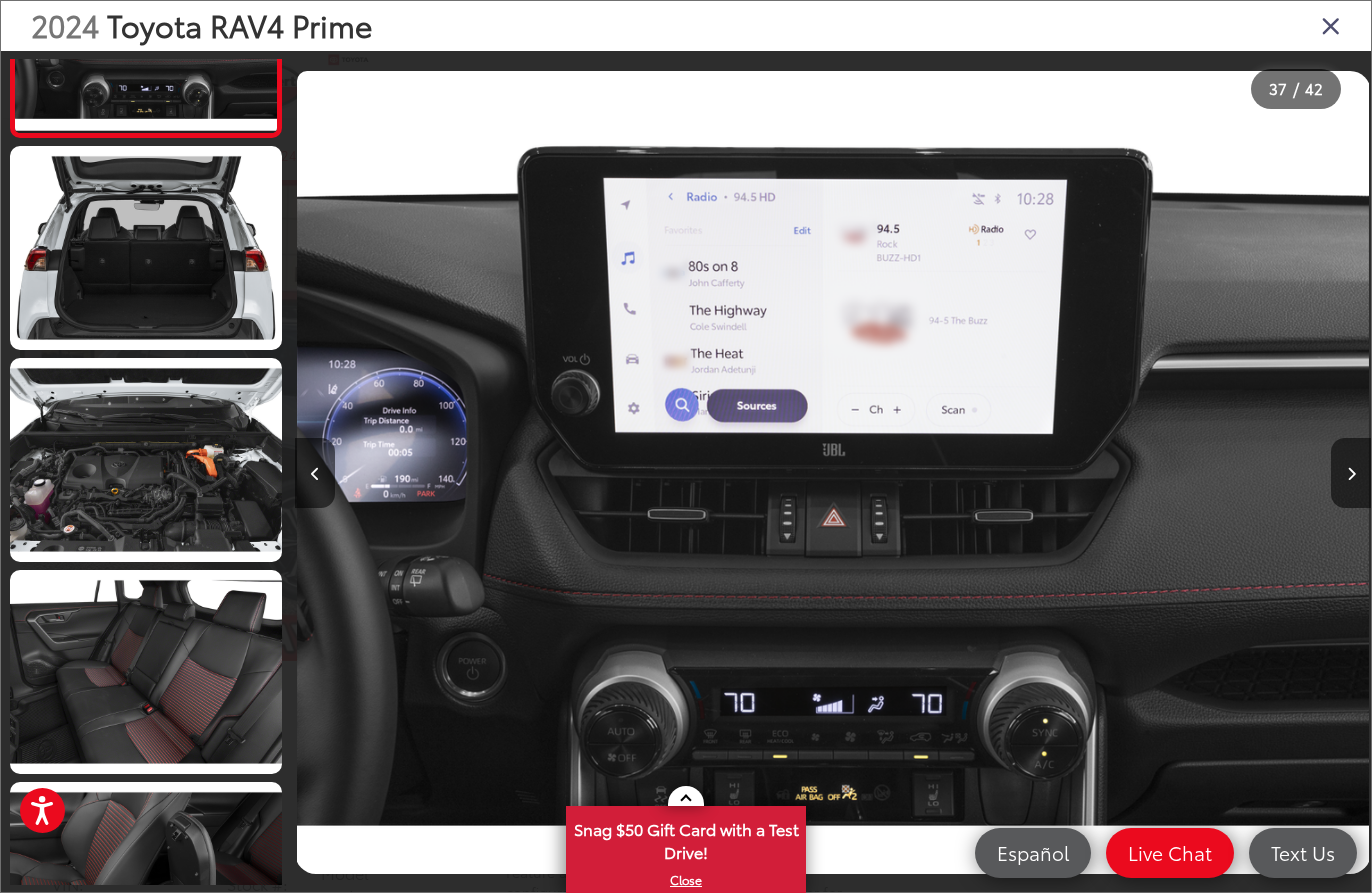 click at bounding box center (1331, 25) 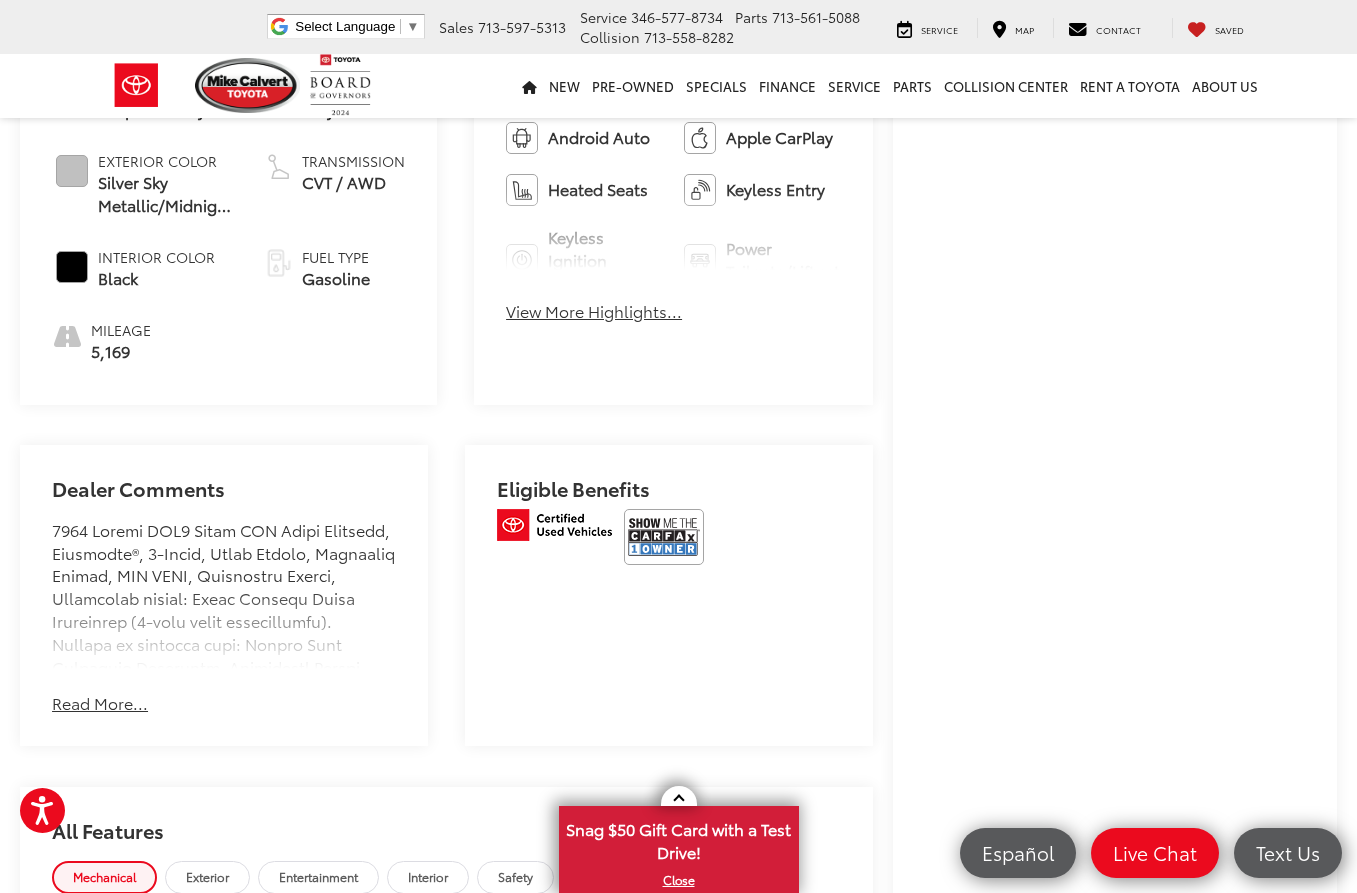click at bounding box center (664, 537) 